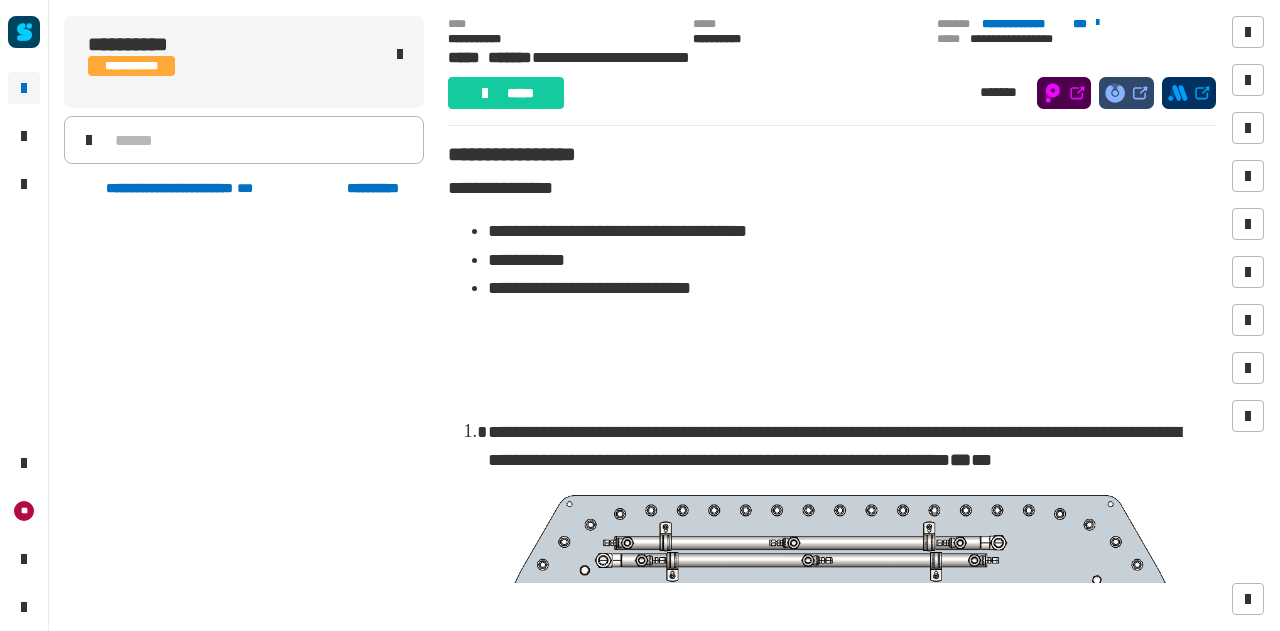 scroll, scrollTop: 0, scrollLeft: 0, axis: both 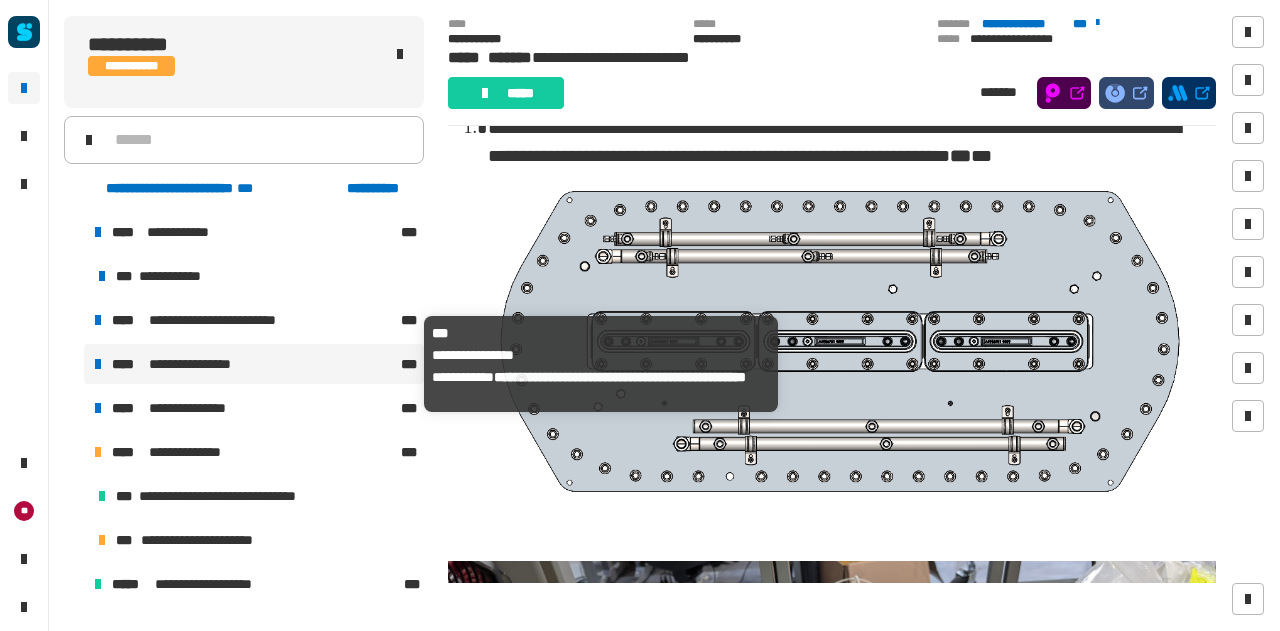 click on "**********" at bounding box center (204, 364) 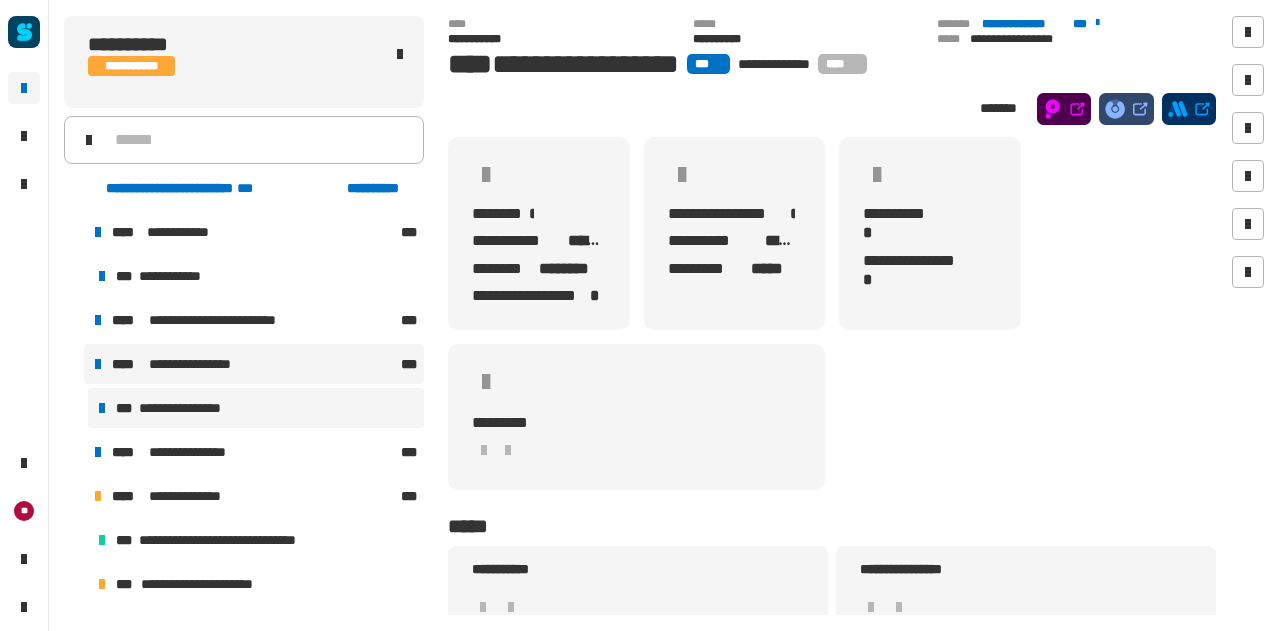 click on "**********" at bounding box center [256, 408] 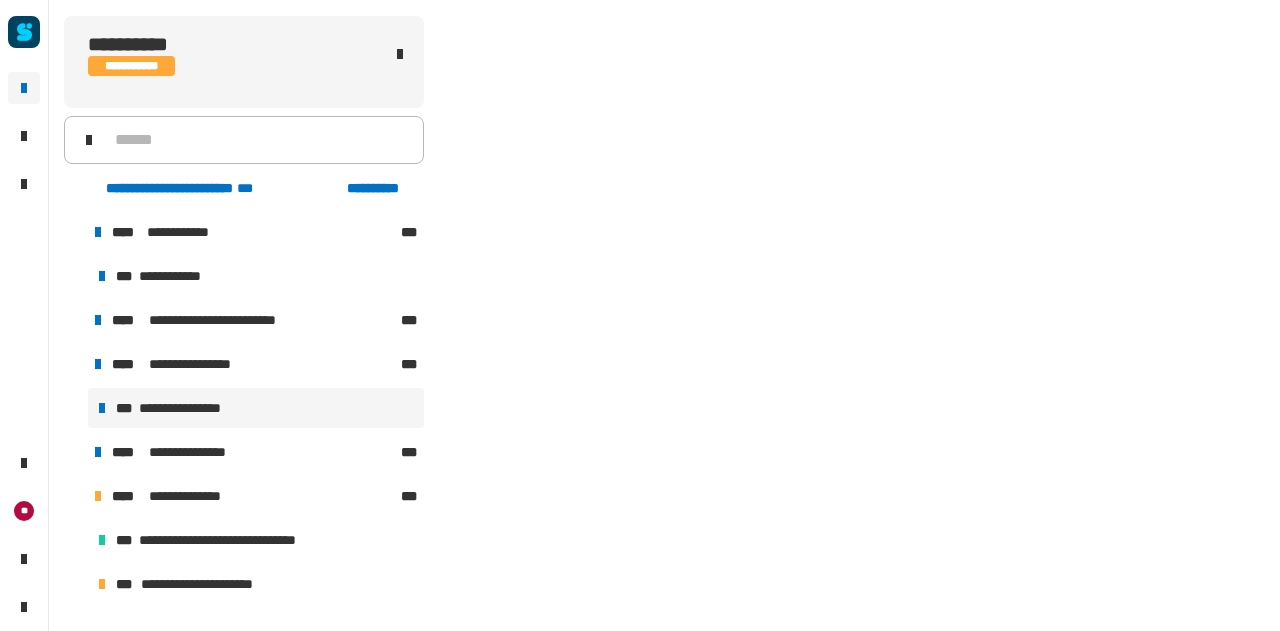 scroll, scrollTop: 0, scrollLeft: 0, axis: both 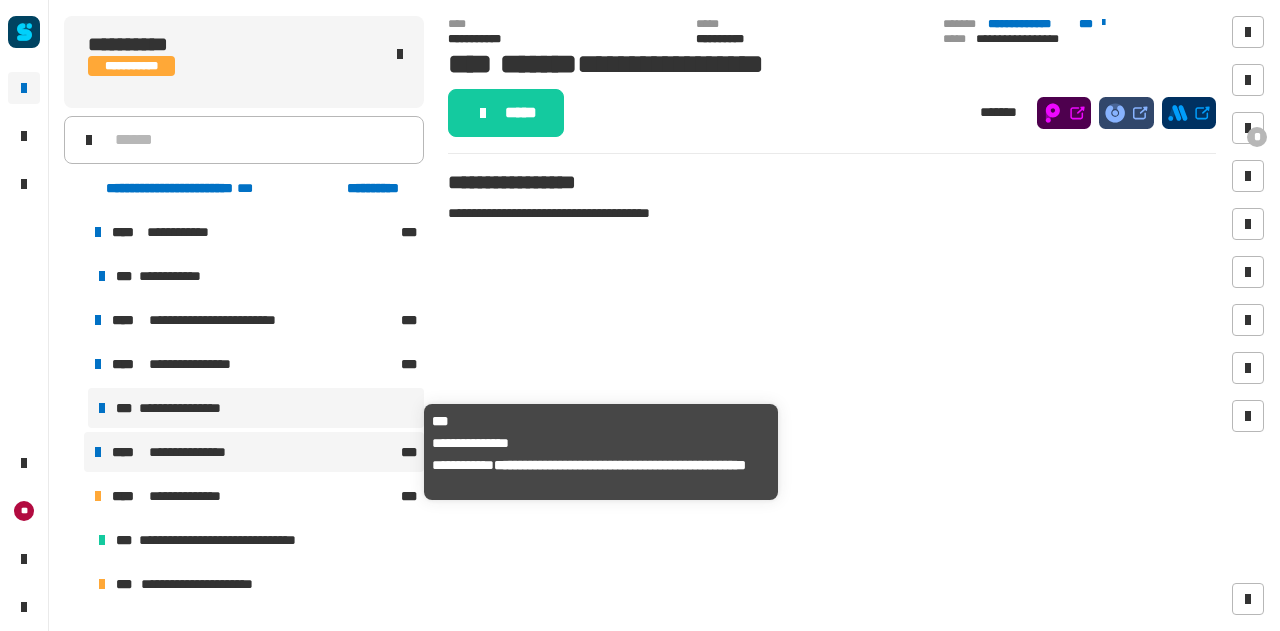 click on "**********" at bounding box center (254, 452) 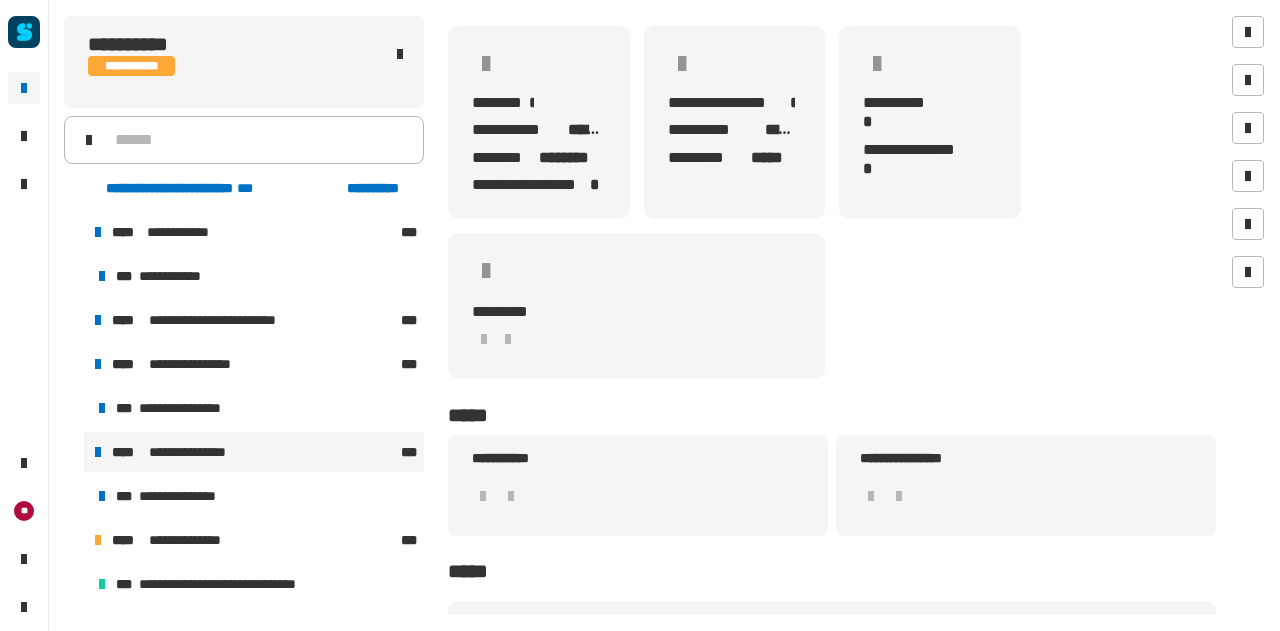 scroll, scrollTop: 151, scrollLeft: 0, axis: vertical 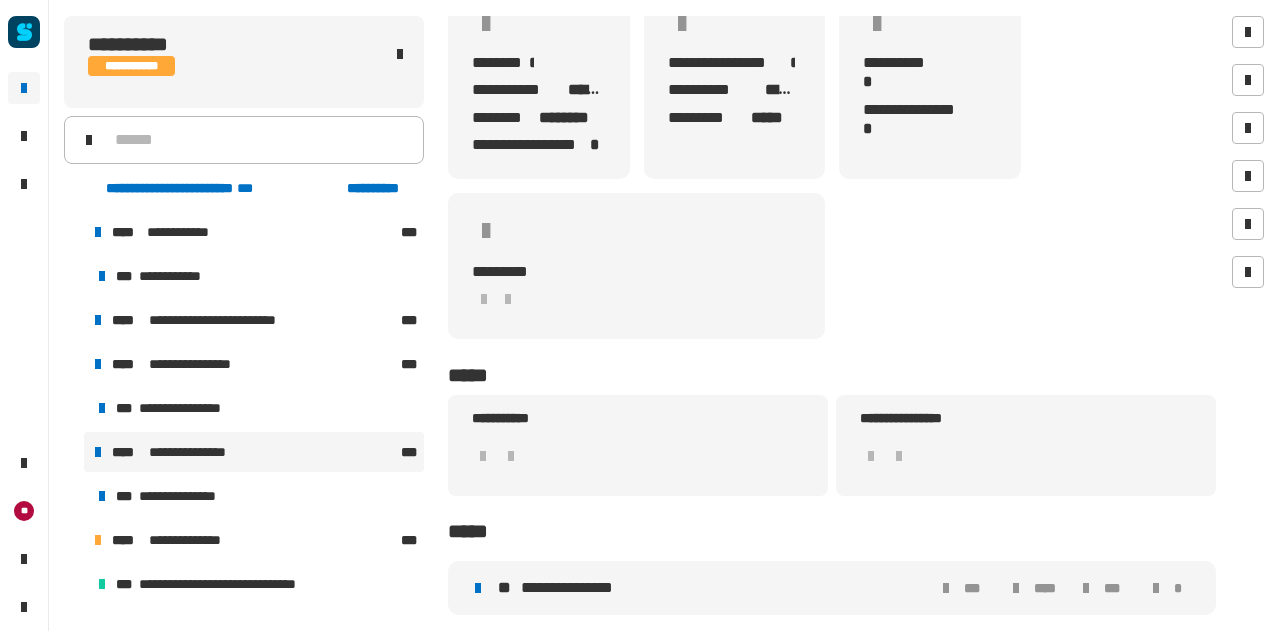 click on "**********" at bounding box center [574, 588] 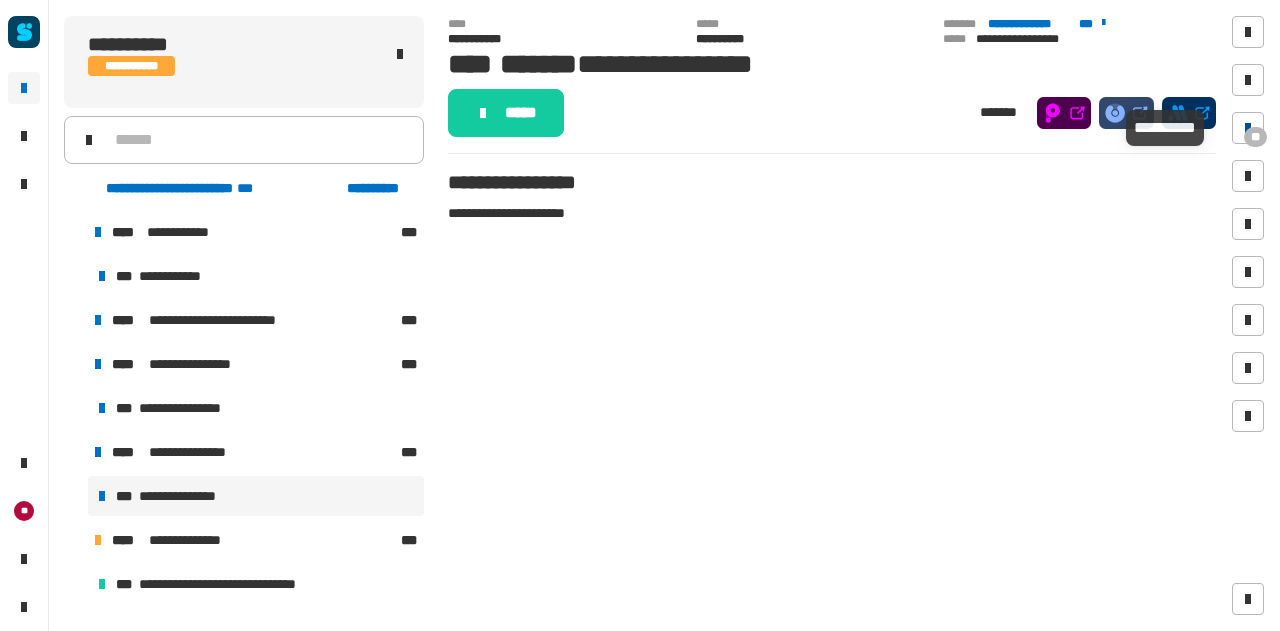 click at bounding box center [1248, 128] 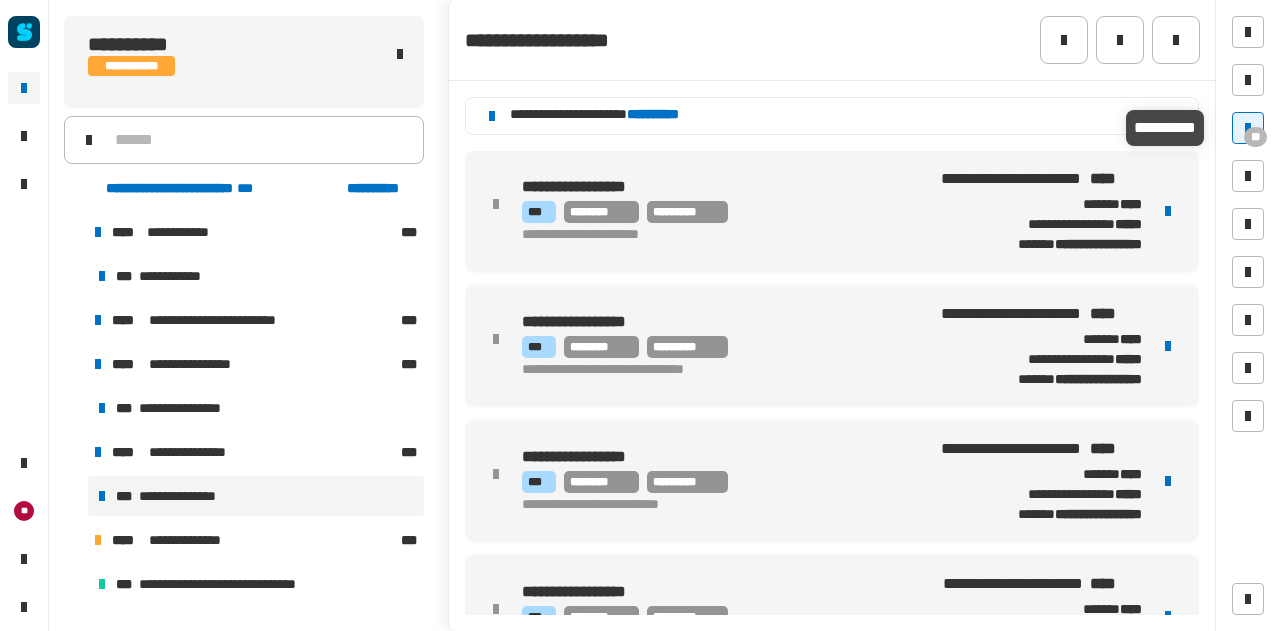 click at bounding box center [1248, 128] 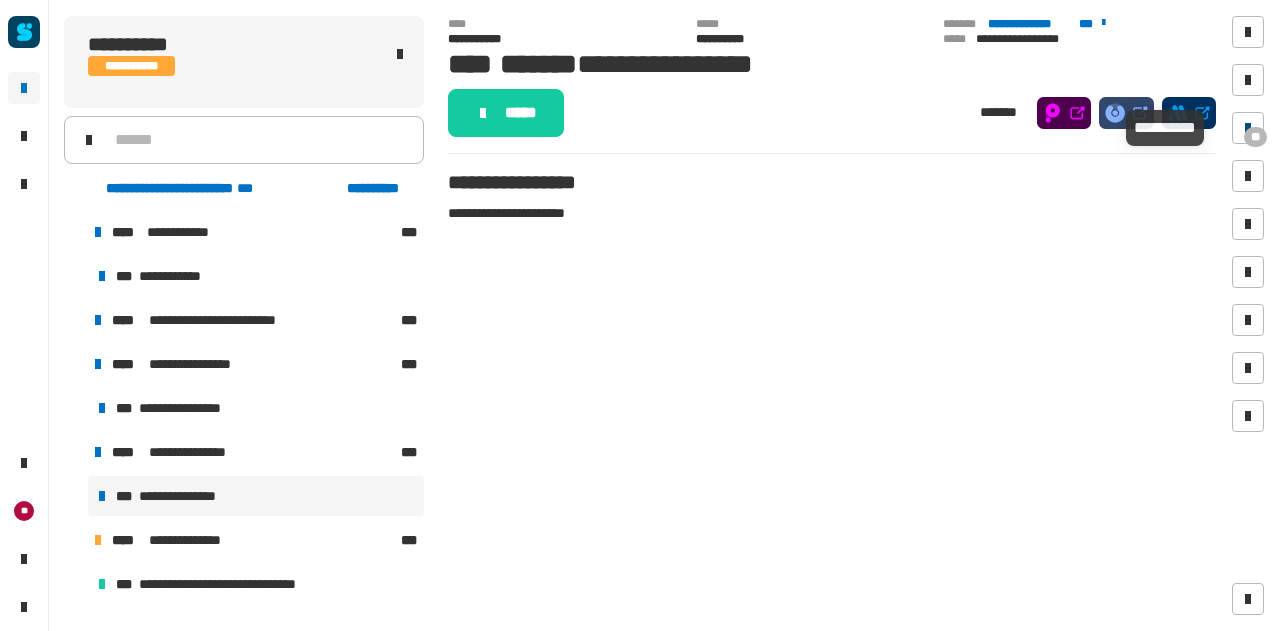 click on "**" at bounding box center (1248, 128) 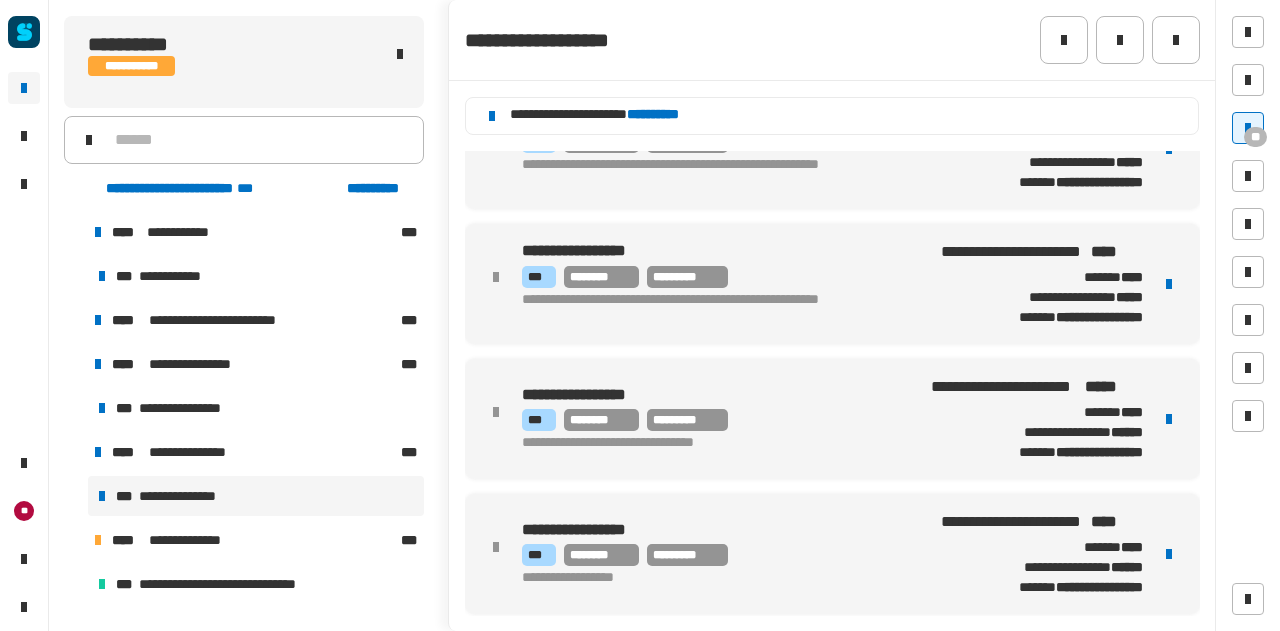 scroll, scrollTop: 1736, scrollLeft: 0, axis: vertical 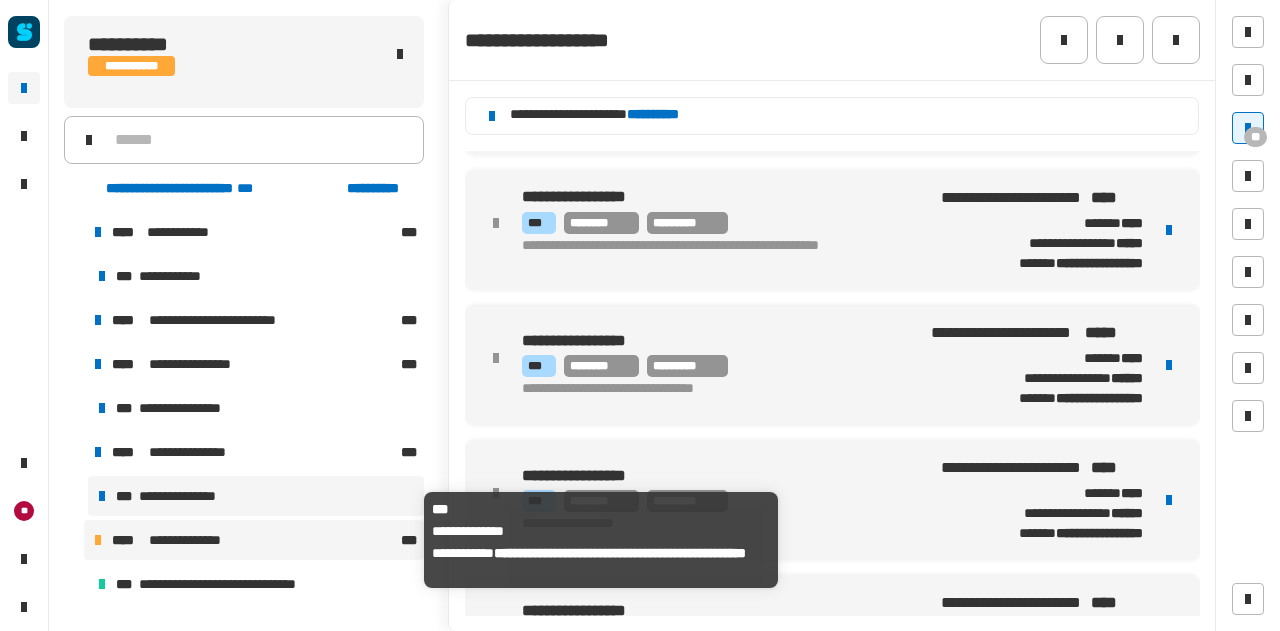 click on "****" at bounding box center [128, 540] 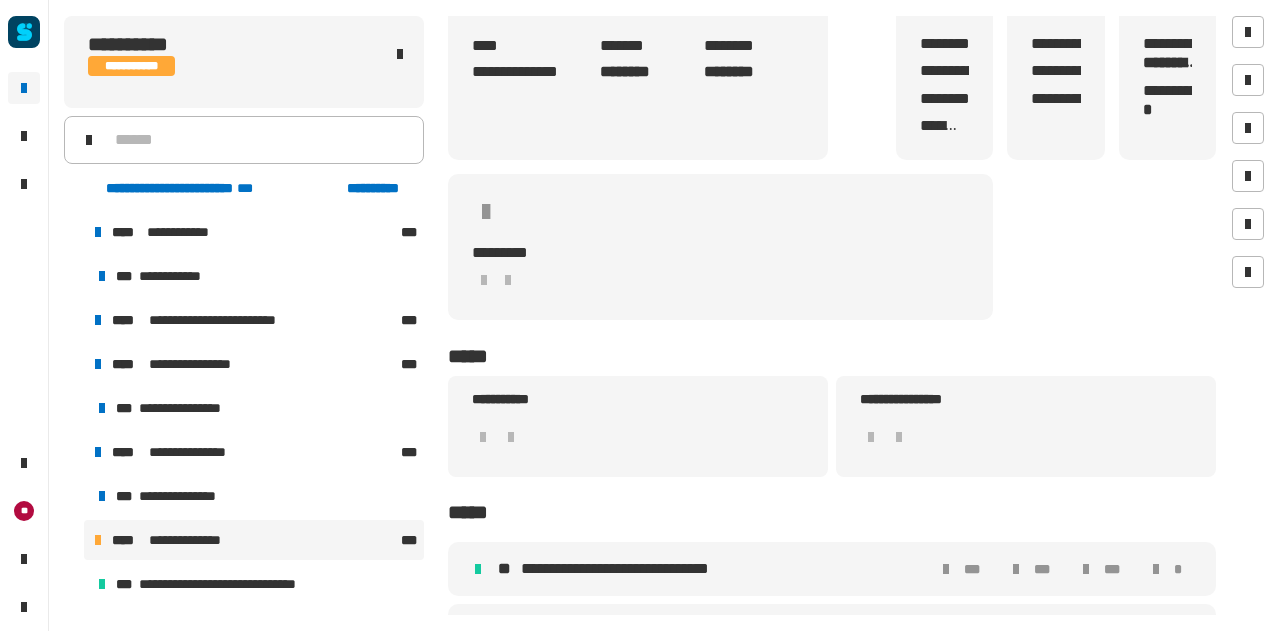 scroll, scrollTop: 229, scrollLeft: 0, axis: vertical 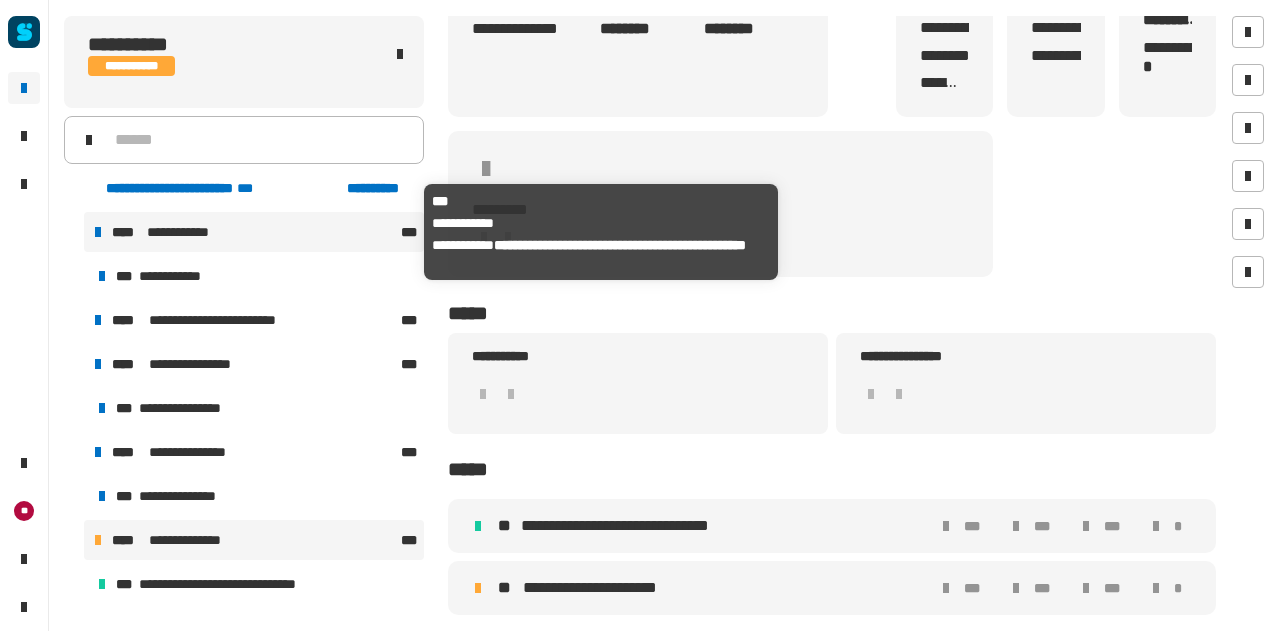 click on "**********" at bounding box center (182, 232) 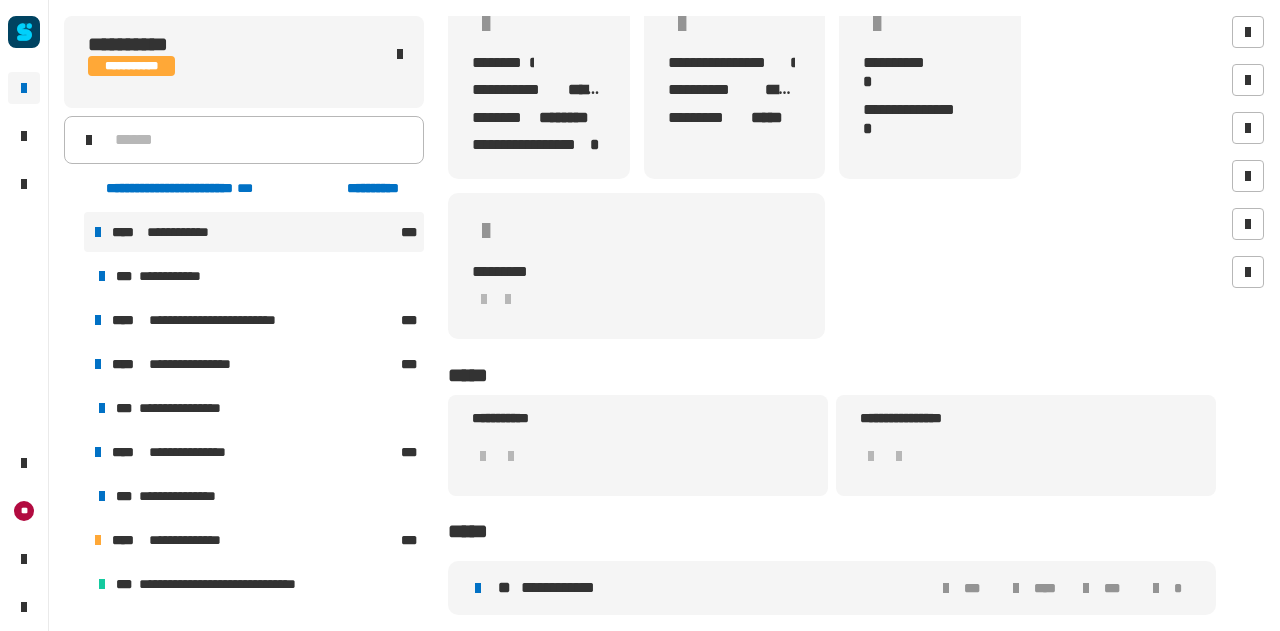 click on "**********" at bounding box center [244, 274] 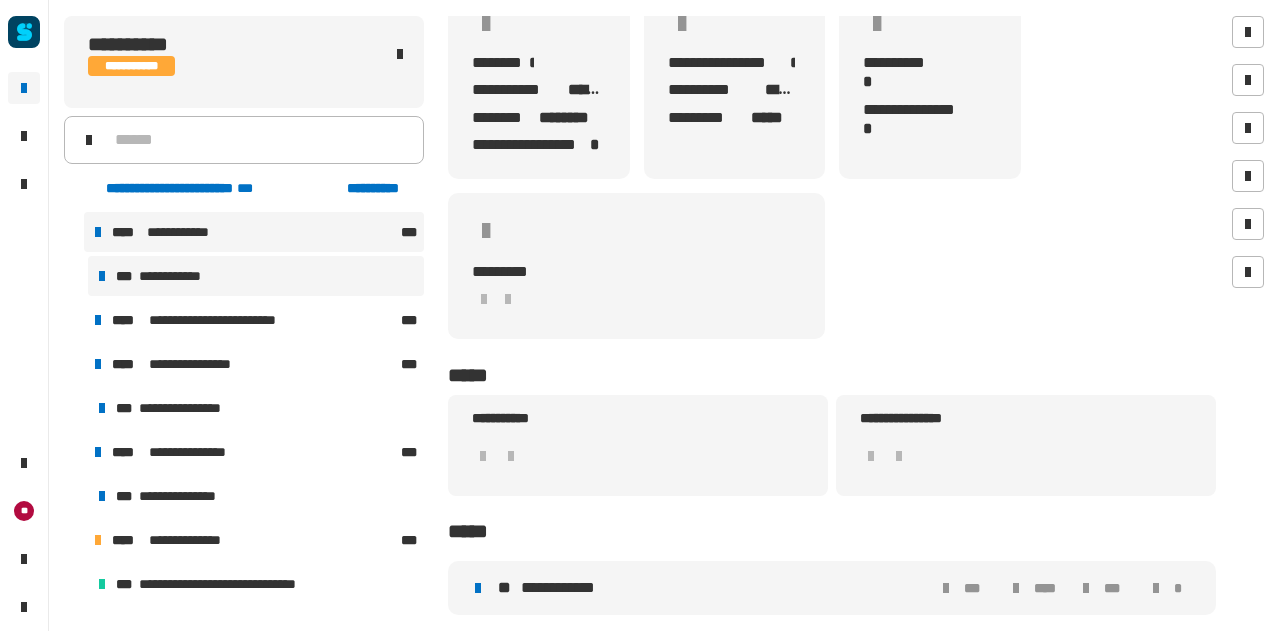 click on "**********" at bounding box center (174, 276) 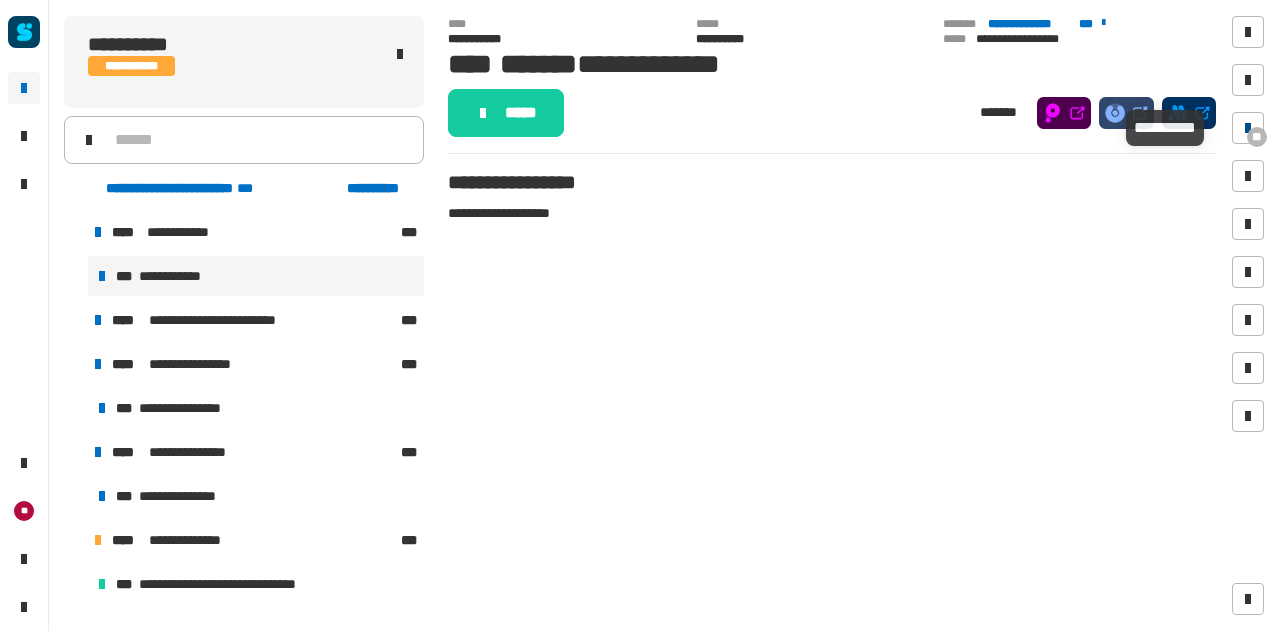 click at bounding box center [1248, 128] 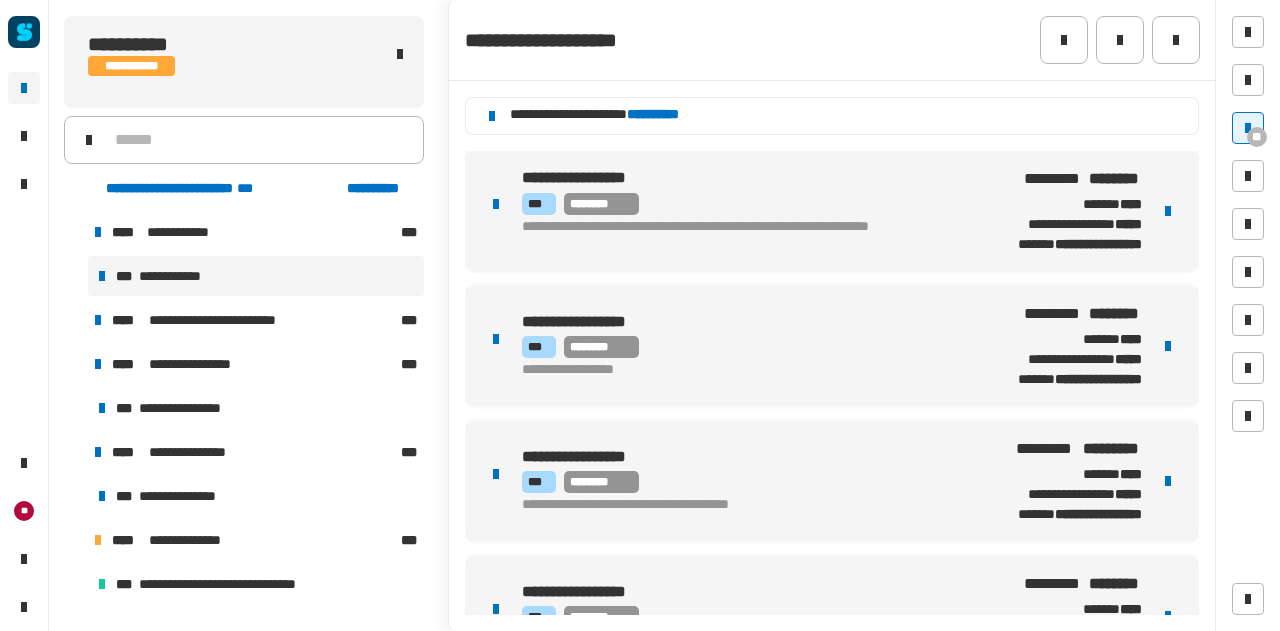 click on "**********" 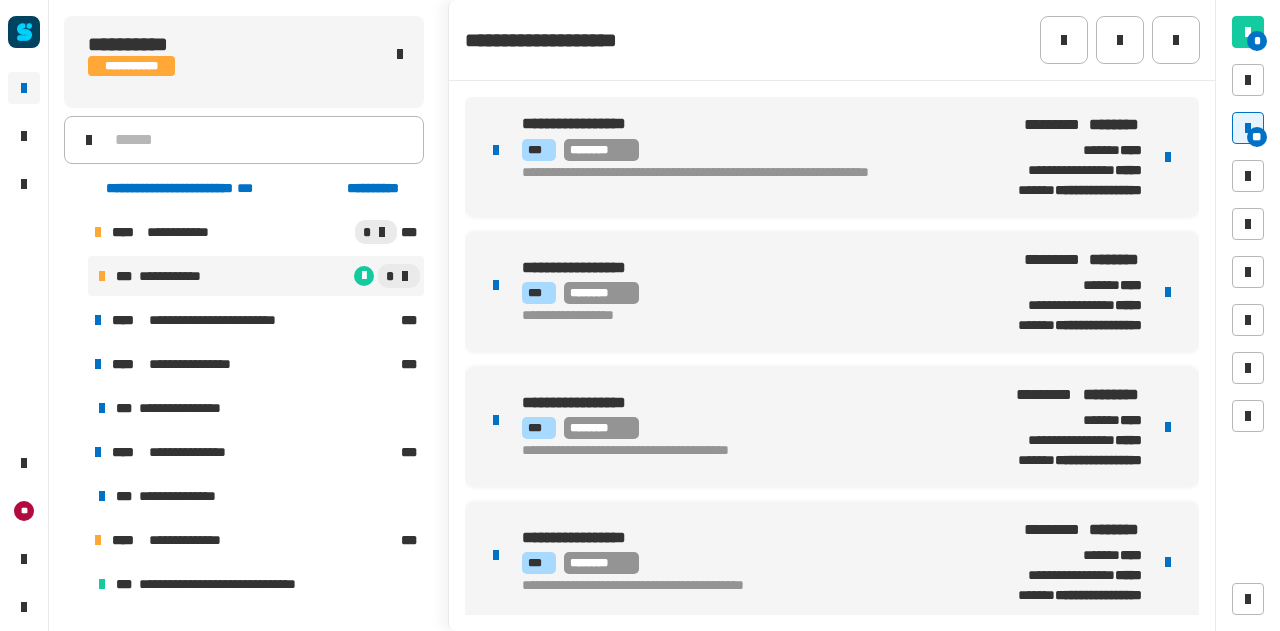 click on "**********" at bounding box center (730, 181) 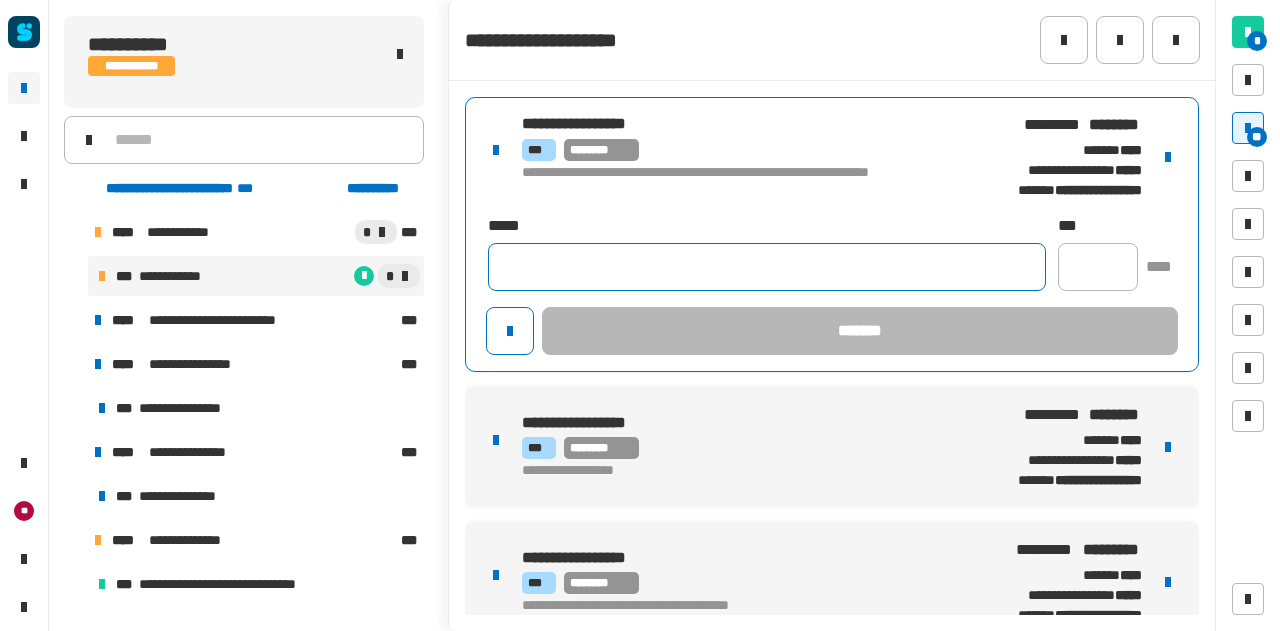 click 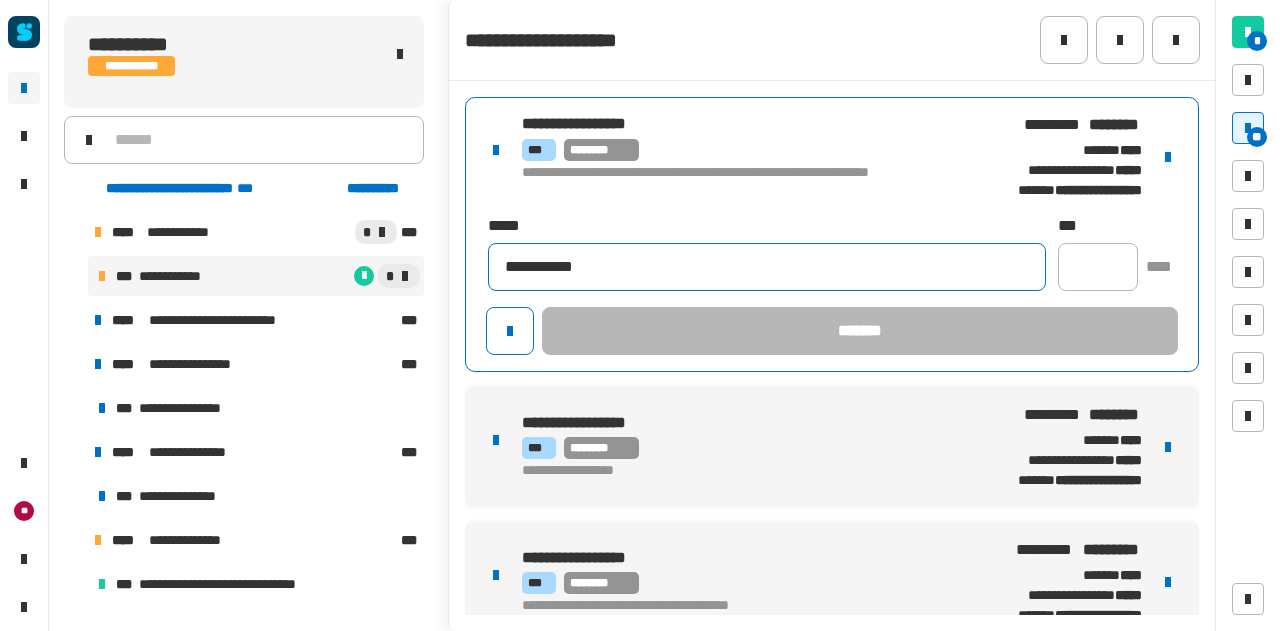 type on "**********" 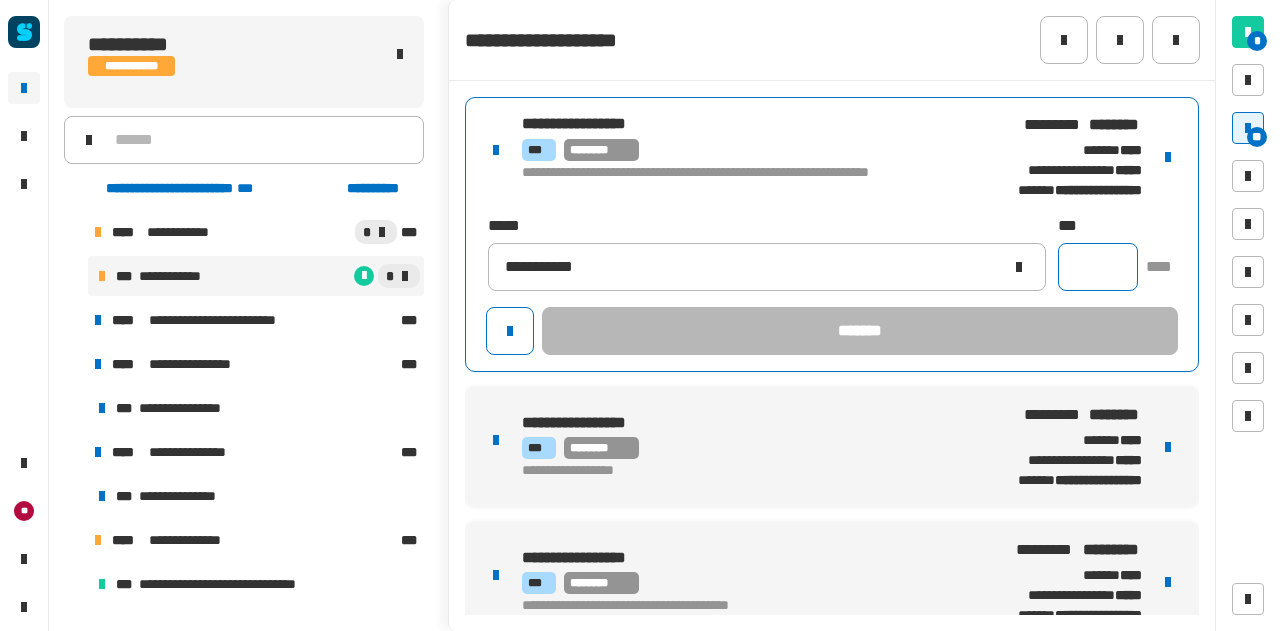 click 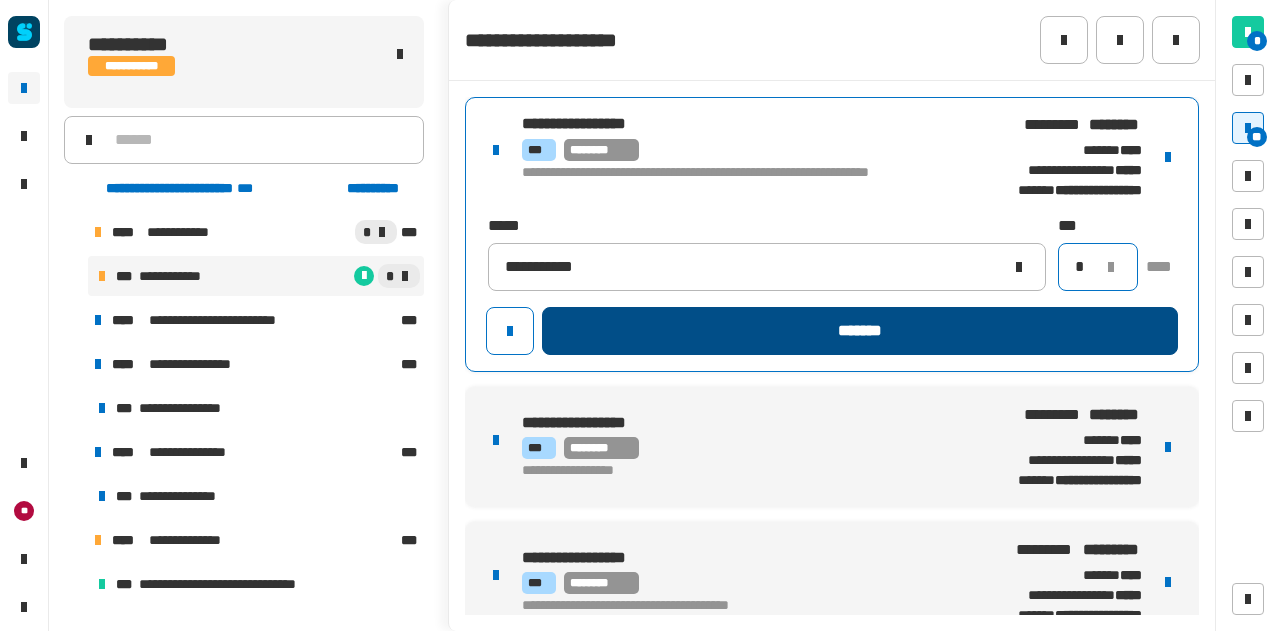 type on "*" 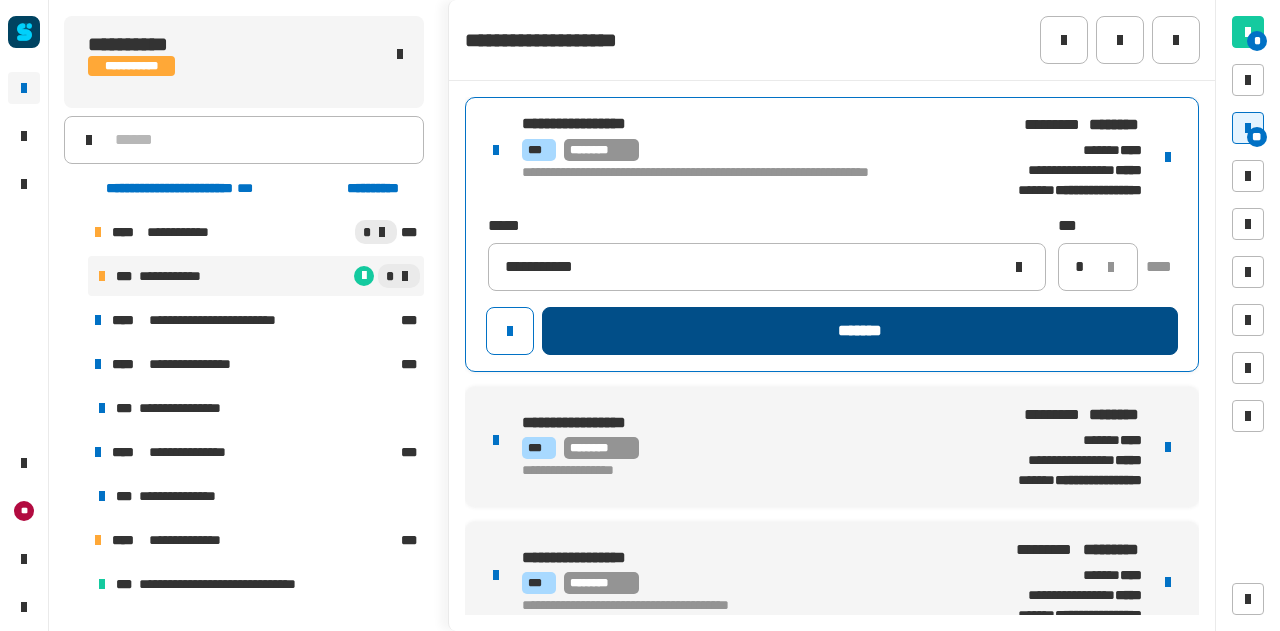 click on "*******" 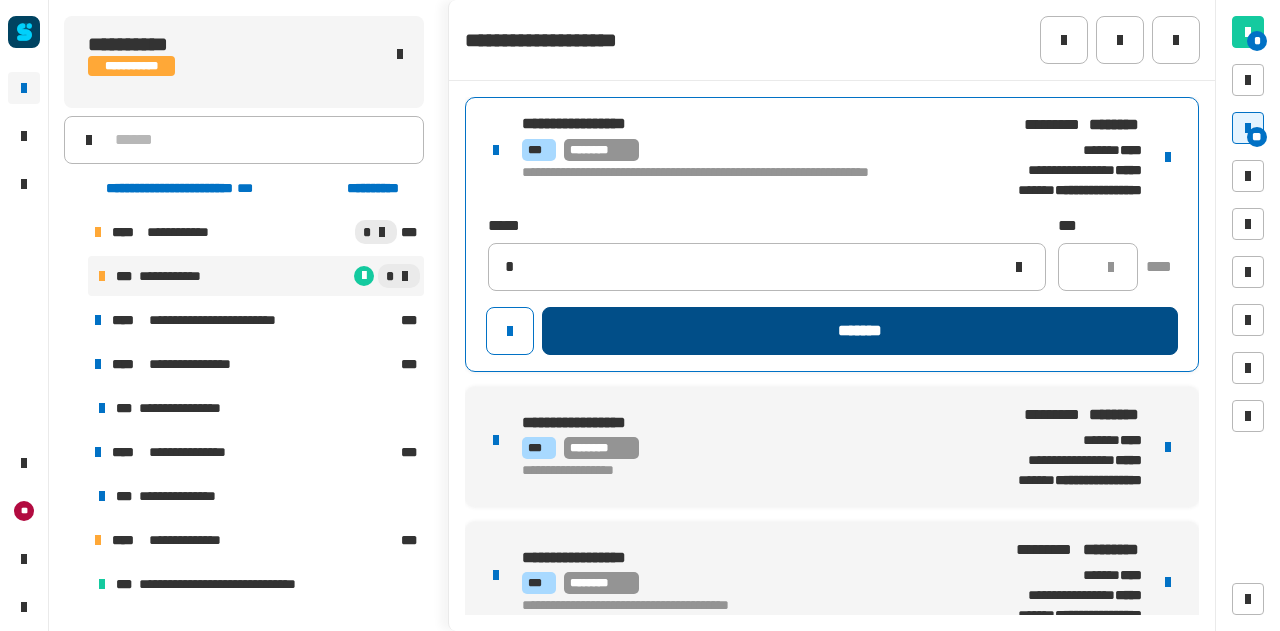 type 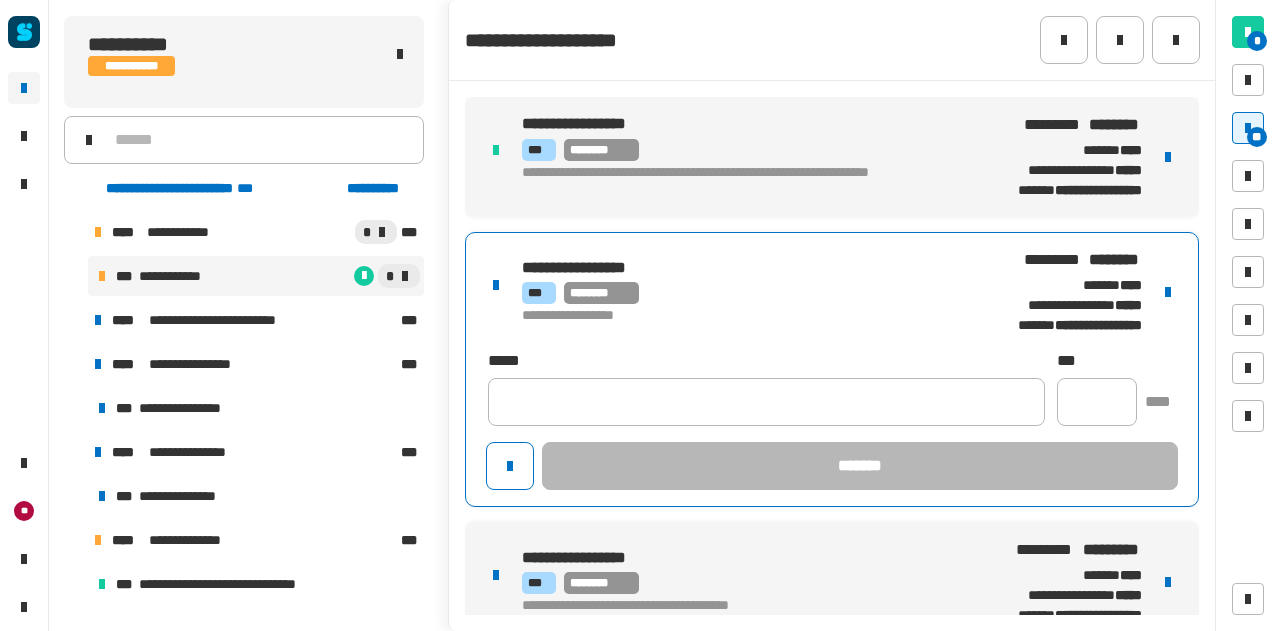 click on "[FIRST] [LAST] [STREET] [CITY], [STATE] [ZIP] [COUNTRY] [PHONE] [EMAIL]" at bounding box center [832, 369] 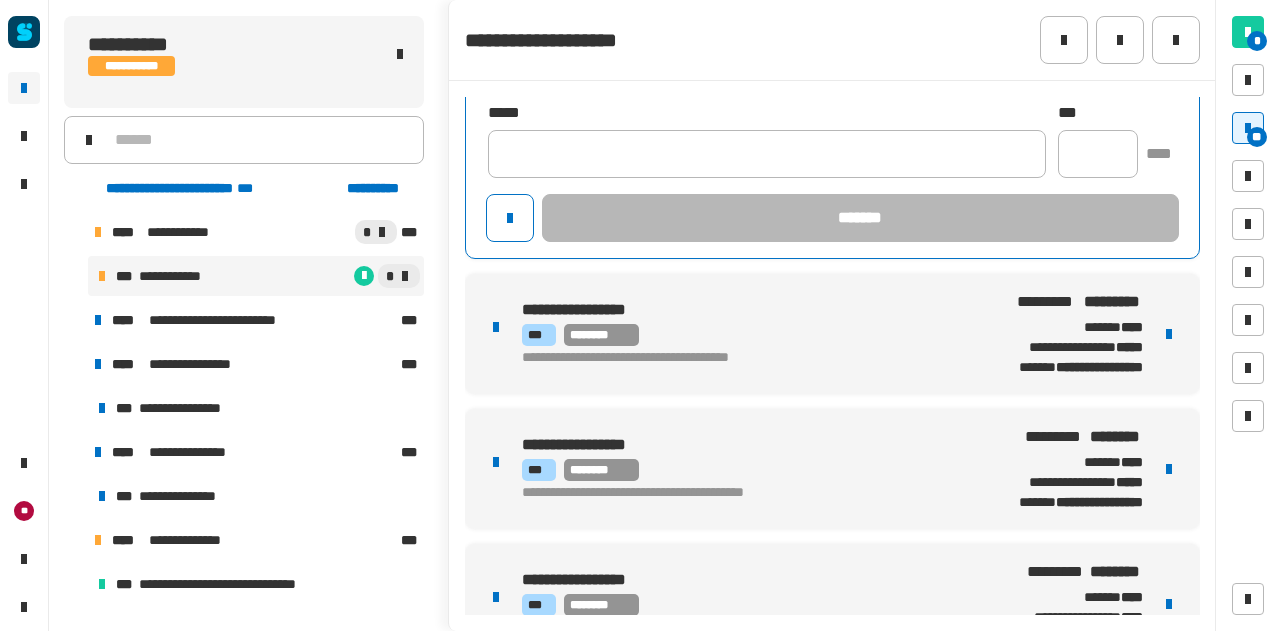 scroll, scrollTop: 254, scrollLeft: 0, axis: vertical 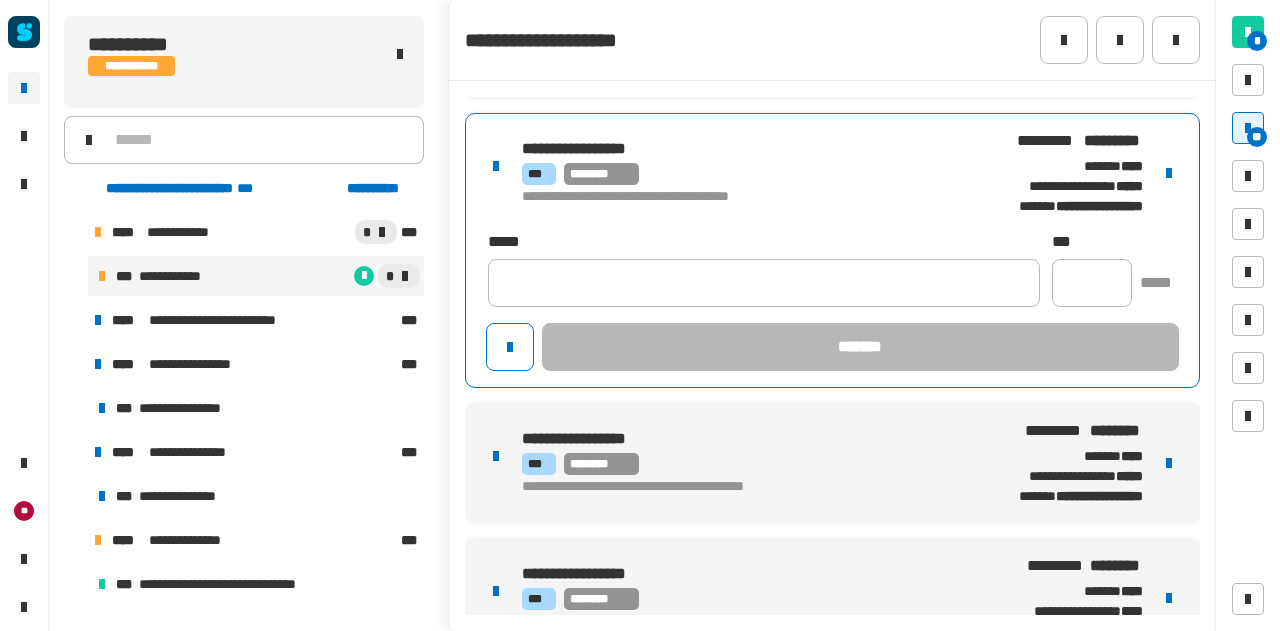 click on "[FIRST] [LAST] [STREET] [CITY], [STATE] [ZIP] [COUNTRY] [PHONE] [EMAIL]" at bounding box center [832, 250] 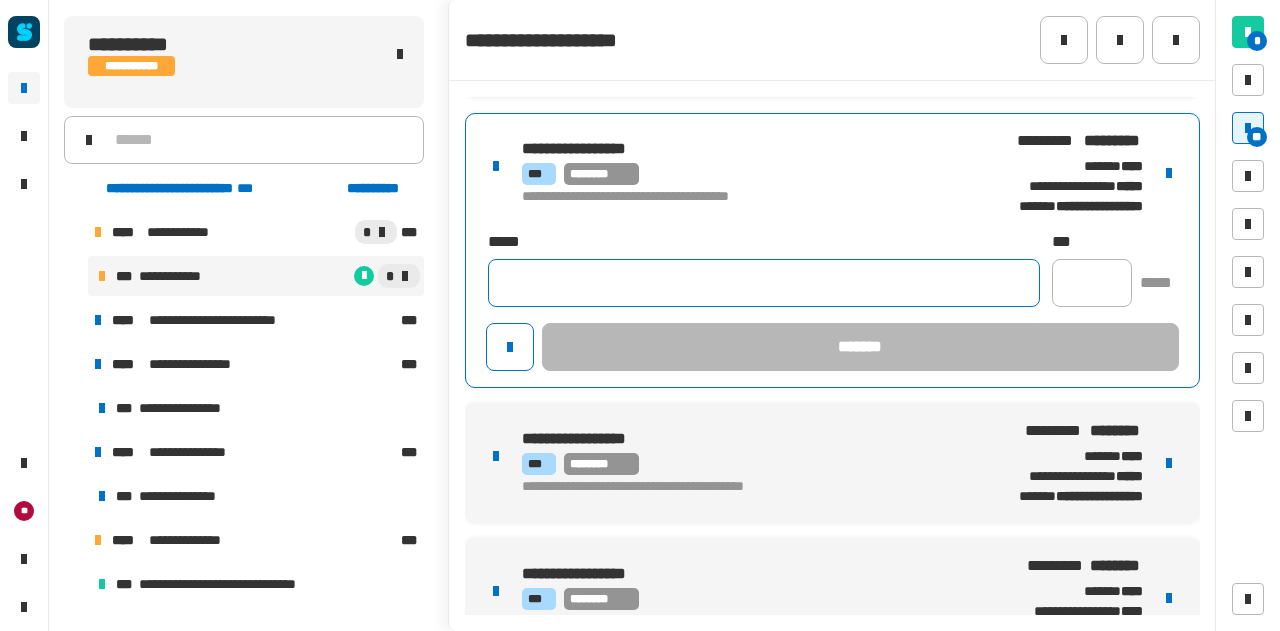 click 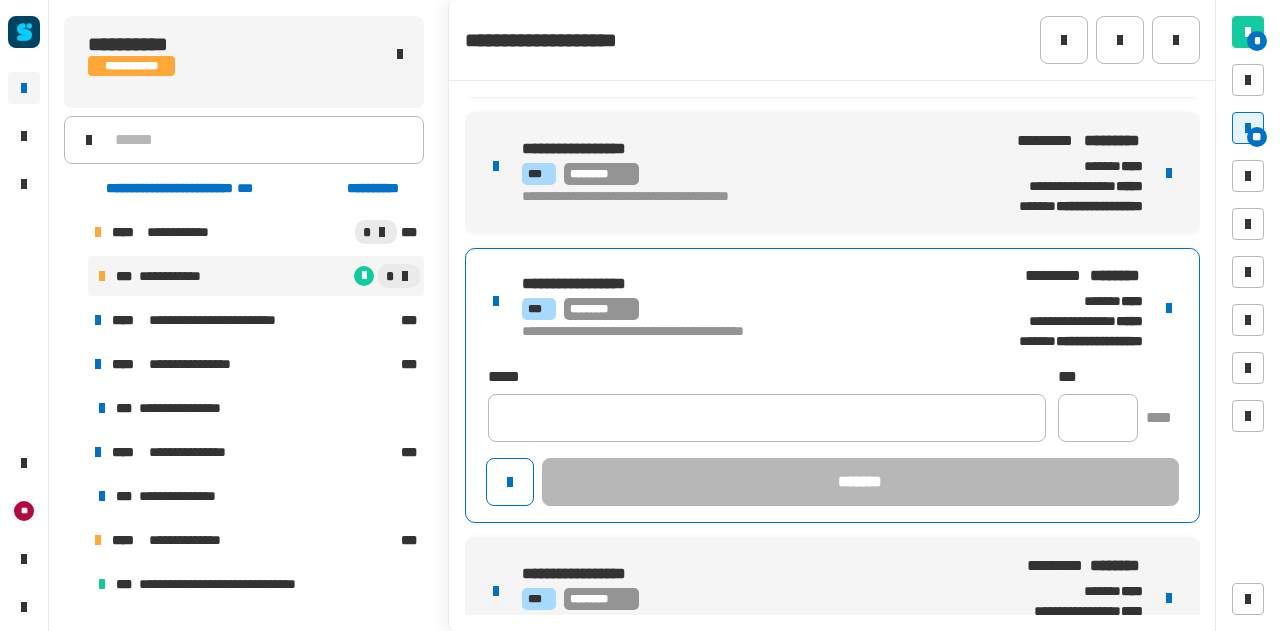 click on "[FIRST] [LAST] [STREET] [CITY], [STATE] [ZIP] [COUNTRY] [PHONE] [EMAIL]" at bounding box center (832, 385) 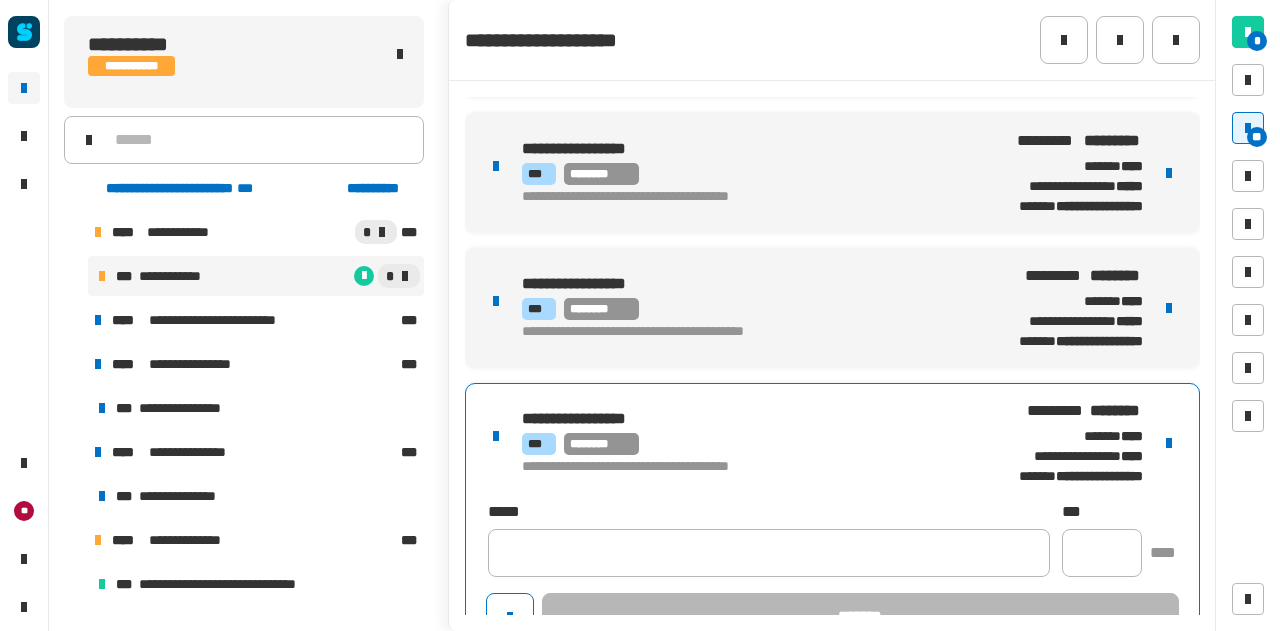 drag, startPoint x: 728, startPoint y: 557, endPoint x: 628, endPoint y: 492, distance: 119.26861 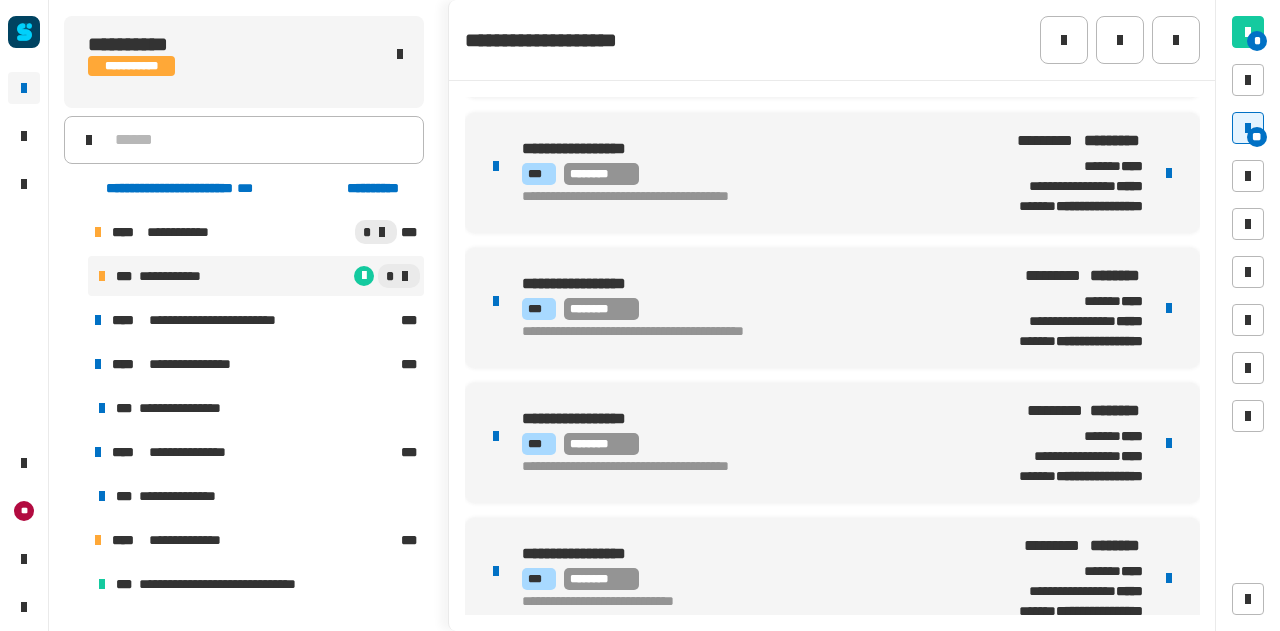click on "**********" at bounding box center (731, 419) 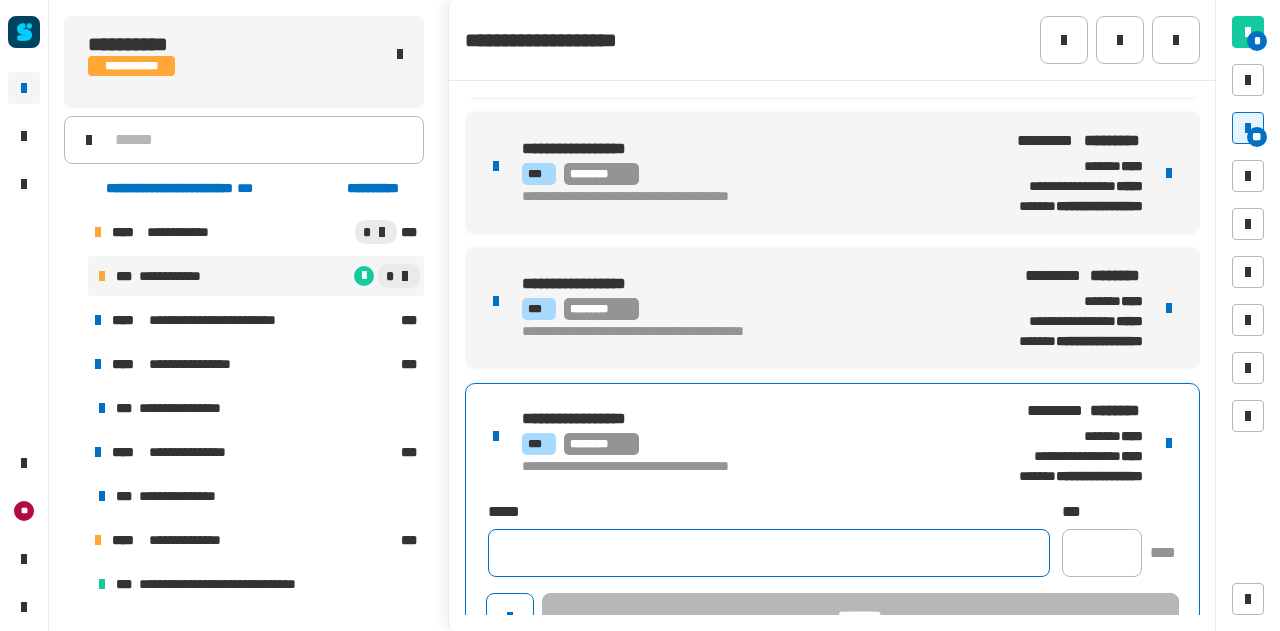 click 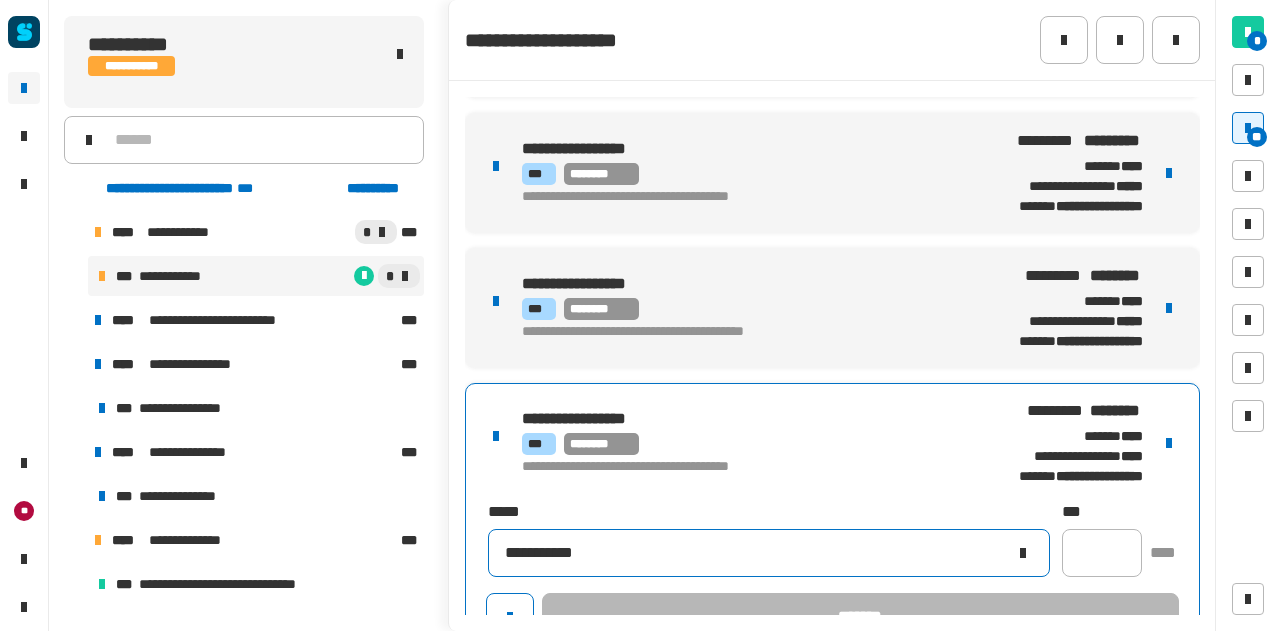 type on "**********" 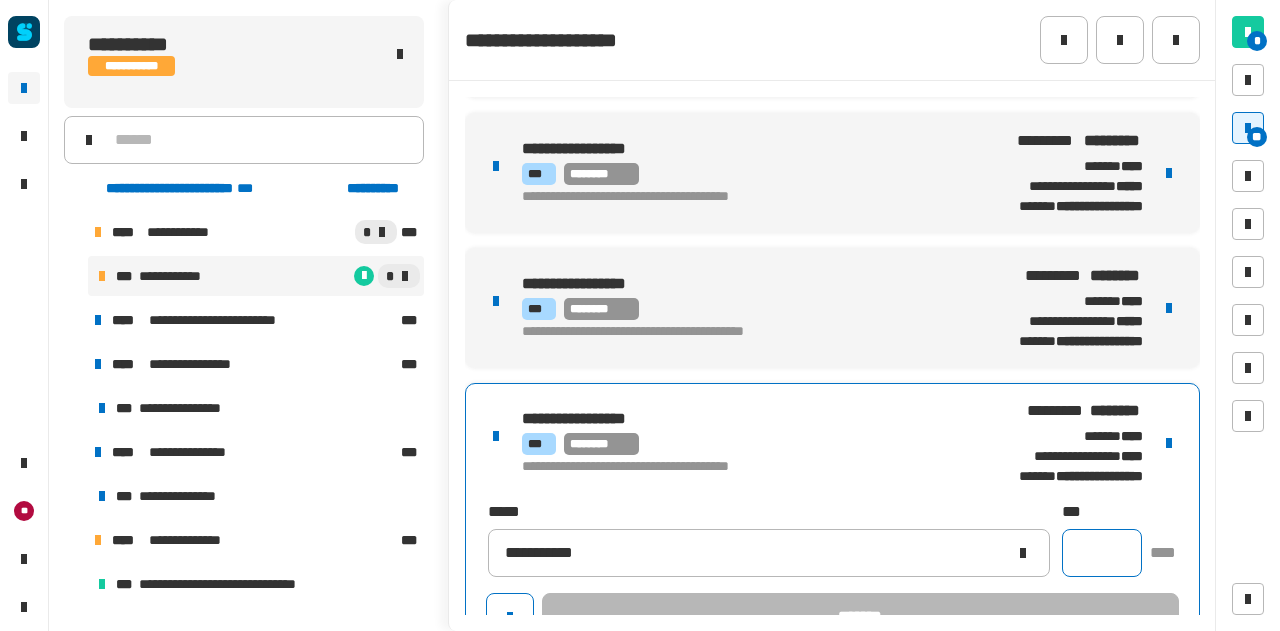 click 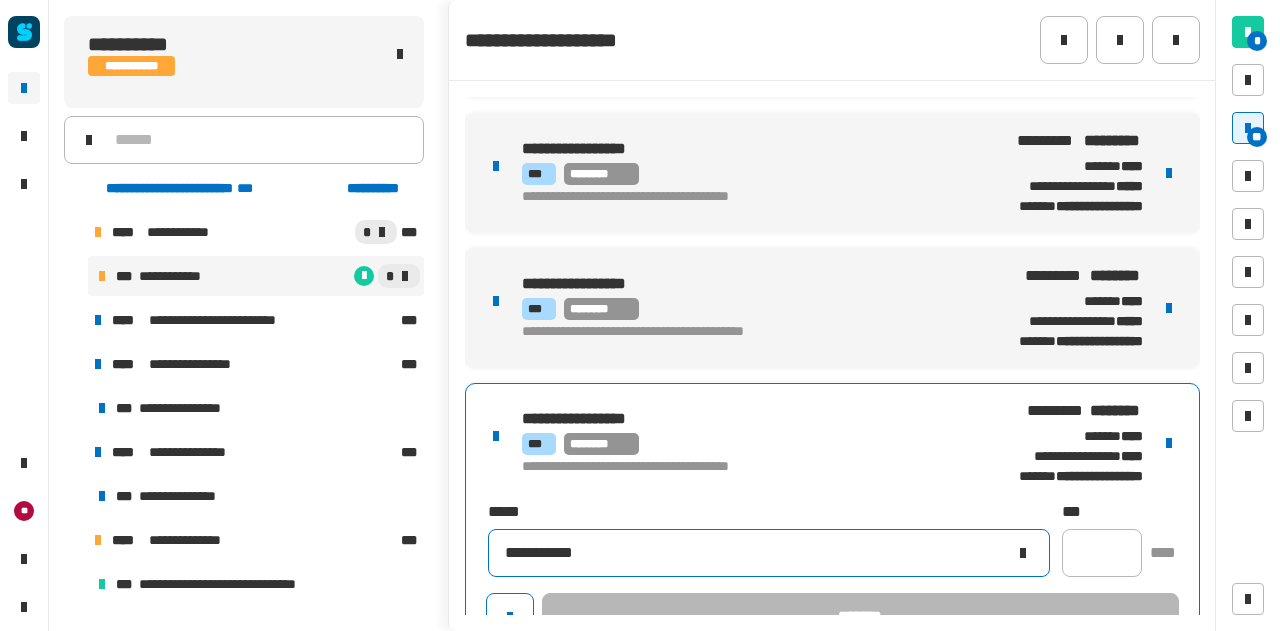 click 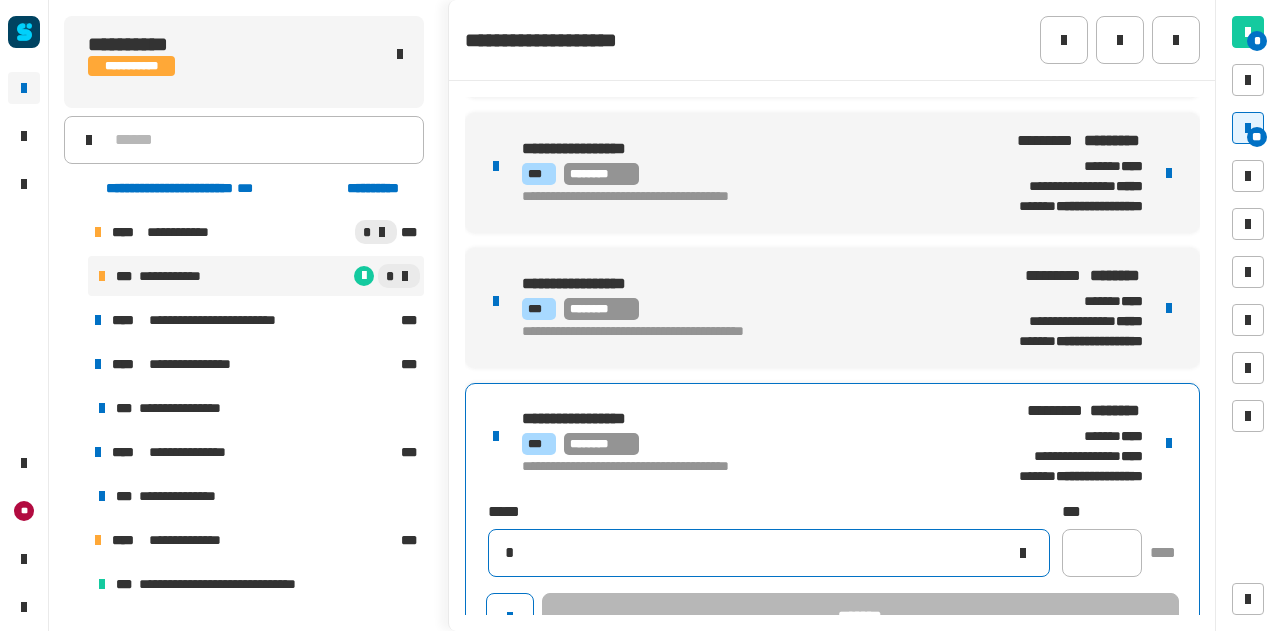 type 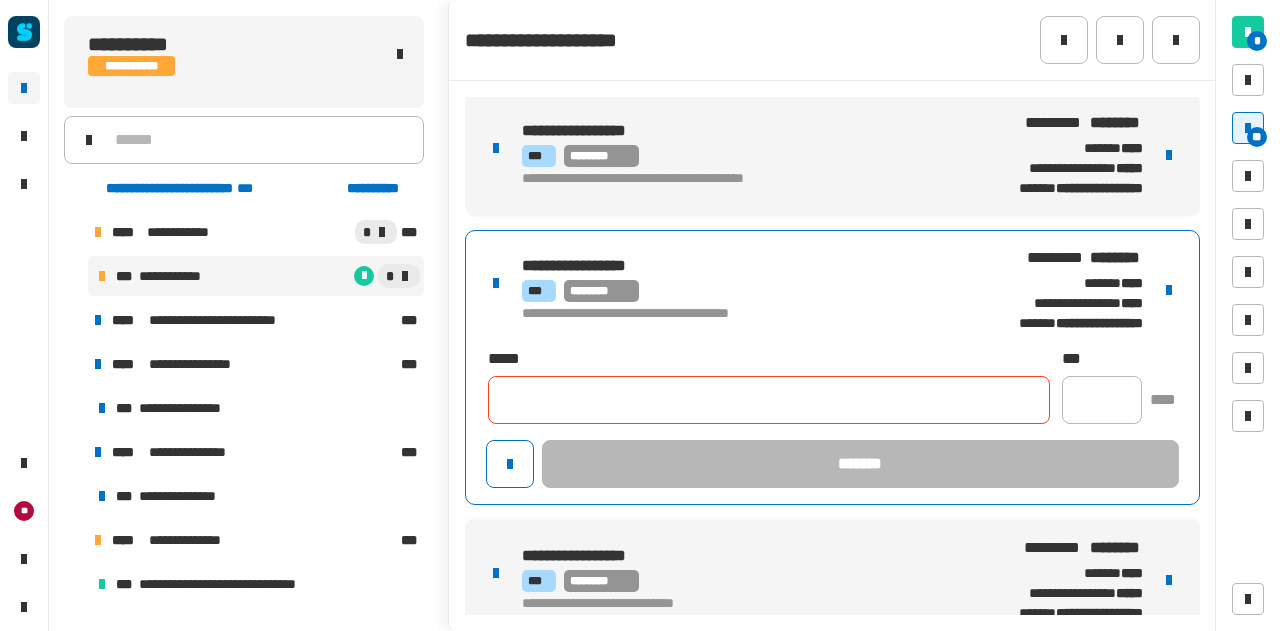 scroll, scrollTop: 424, scrollLeft: 0, axis: vertical 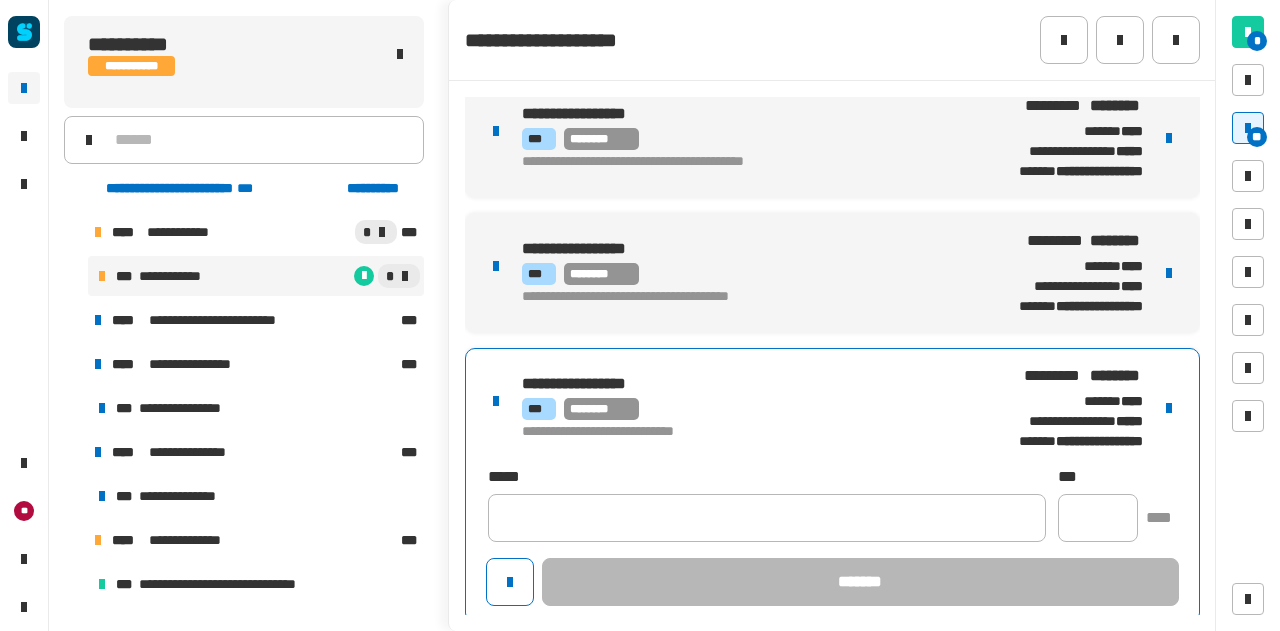 click on "[FIRST] [LAST] [STREET] [CITY], [STATE] [ZIP] [COUNTRY] [PHONE] [EMAIL]" at bounding box center (832, 485) 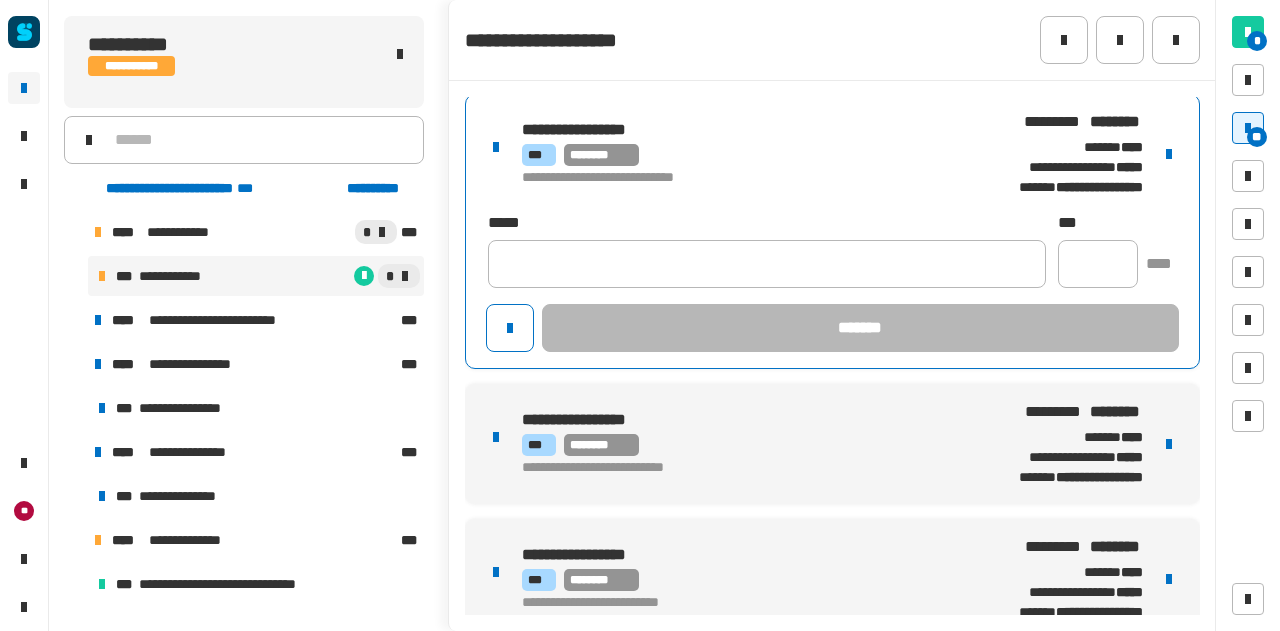 scroll, scrollTop: 748, scrollLeft: 0, axis: vertical 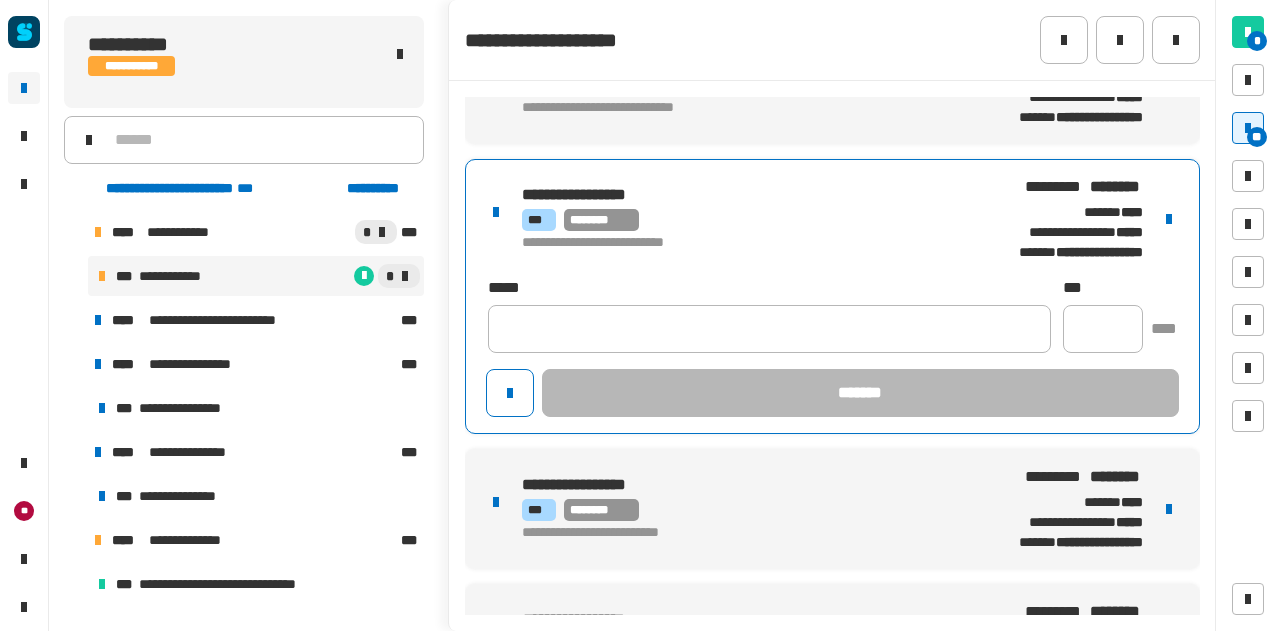 click on "[FIRST] [LAST] [STREET] [CITY], [STATE] [ZIP] [COUNTRY] [PHONE] [EMAIL]" at bounding box center [832, 296] 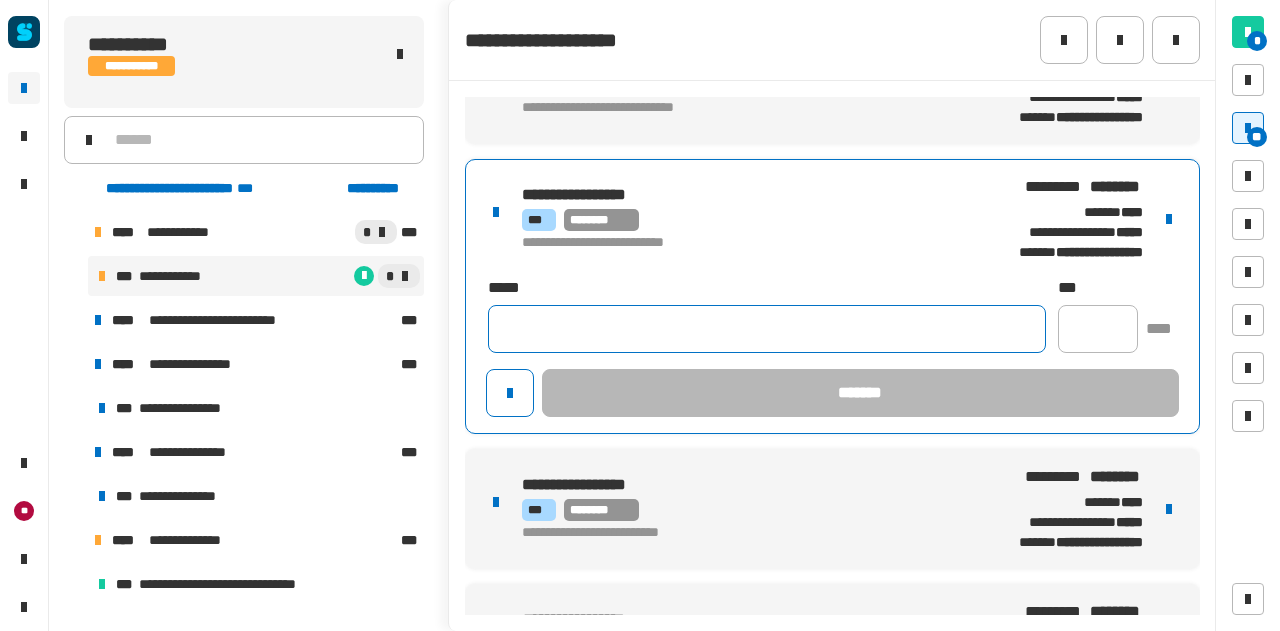 click 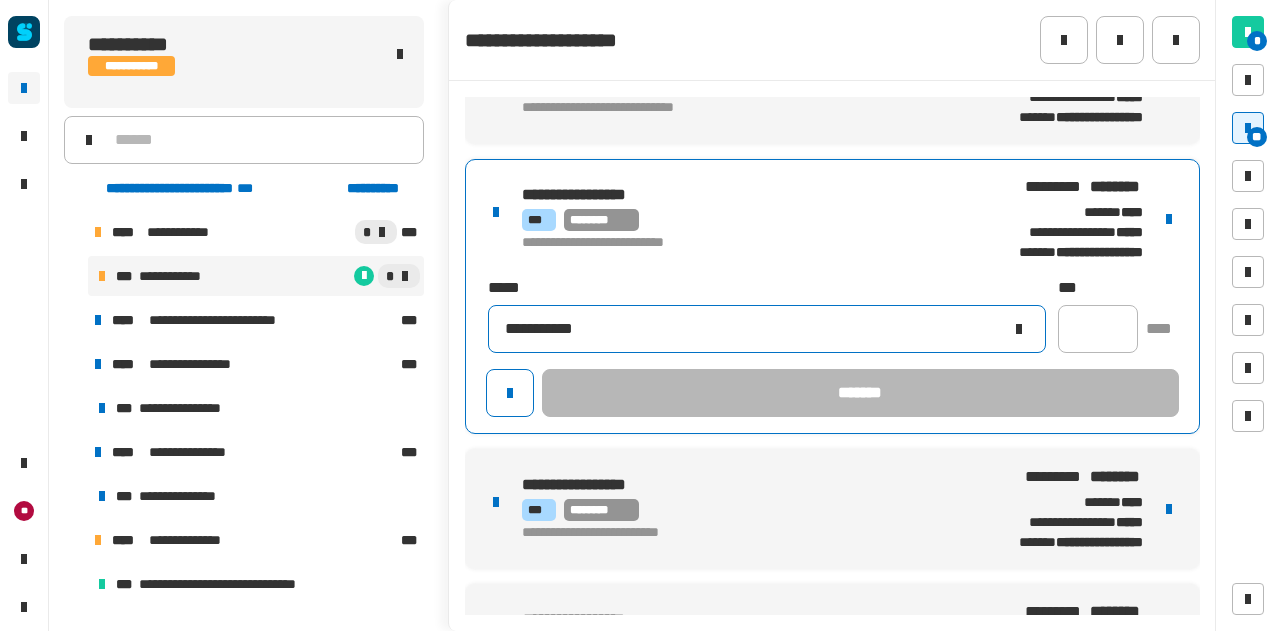type on "**********" 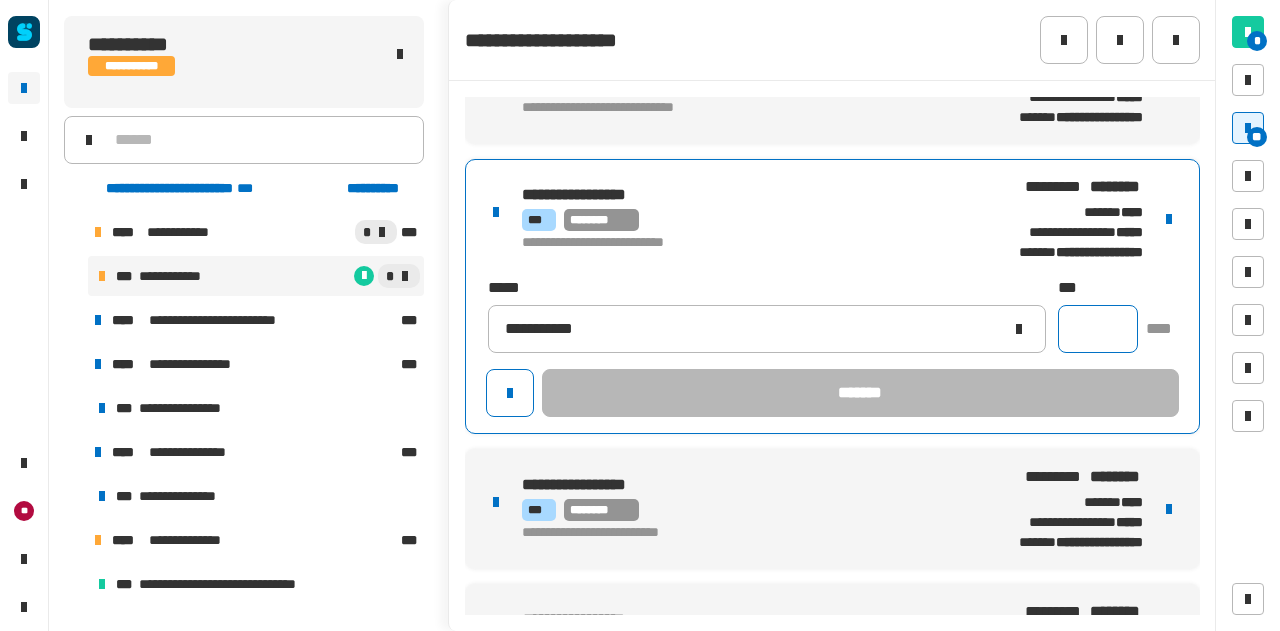 click 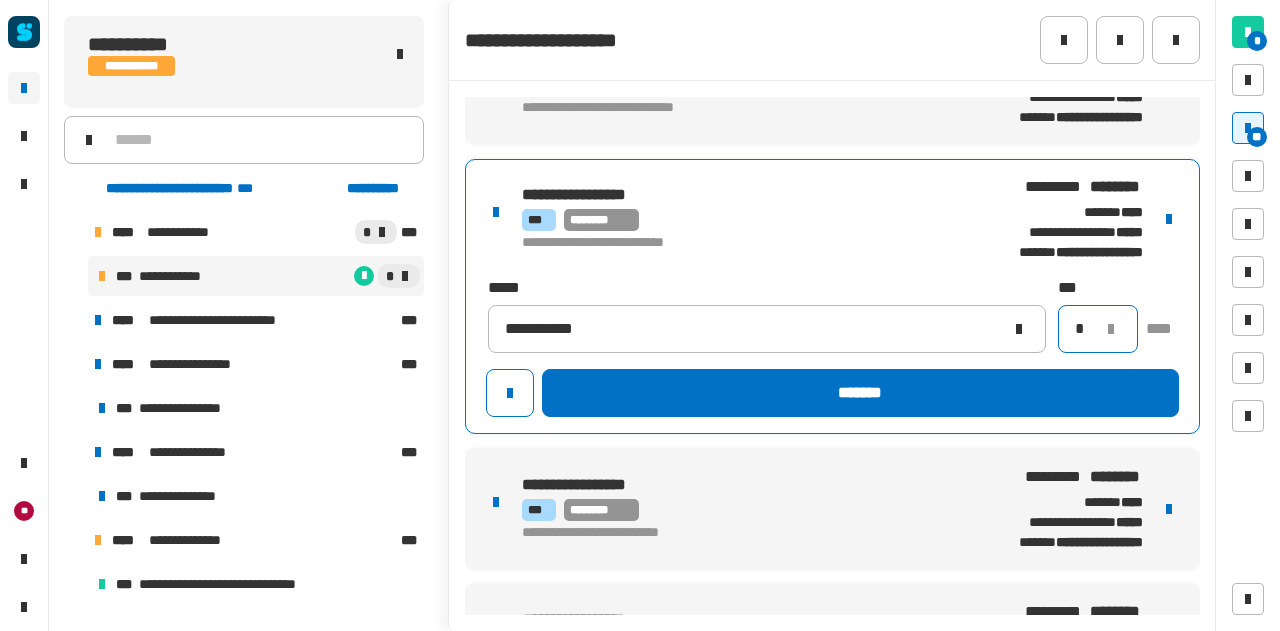 type on "*" 